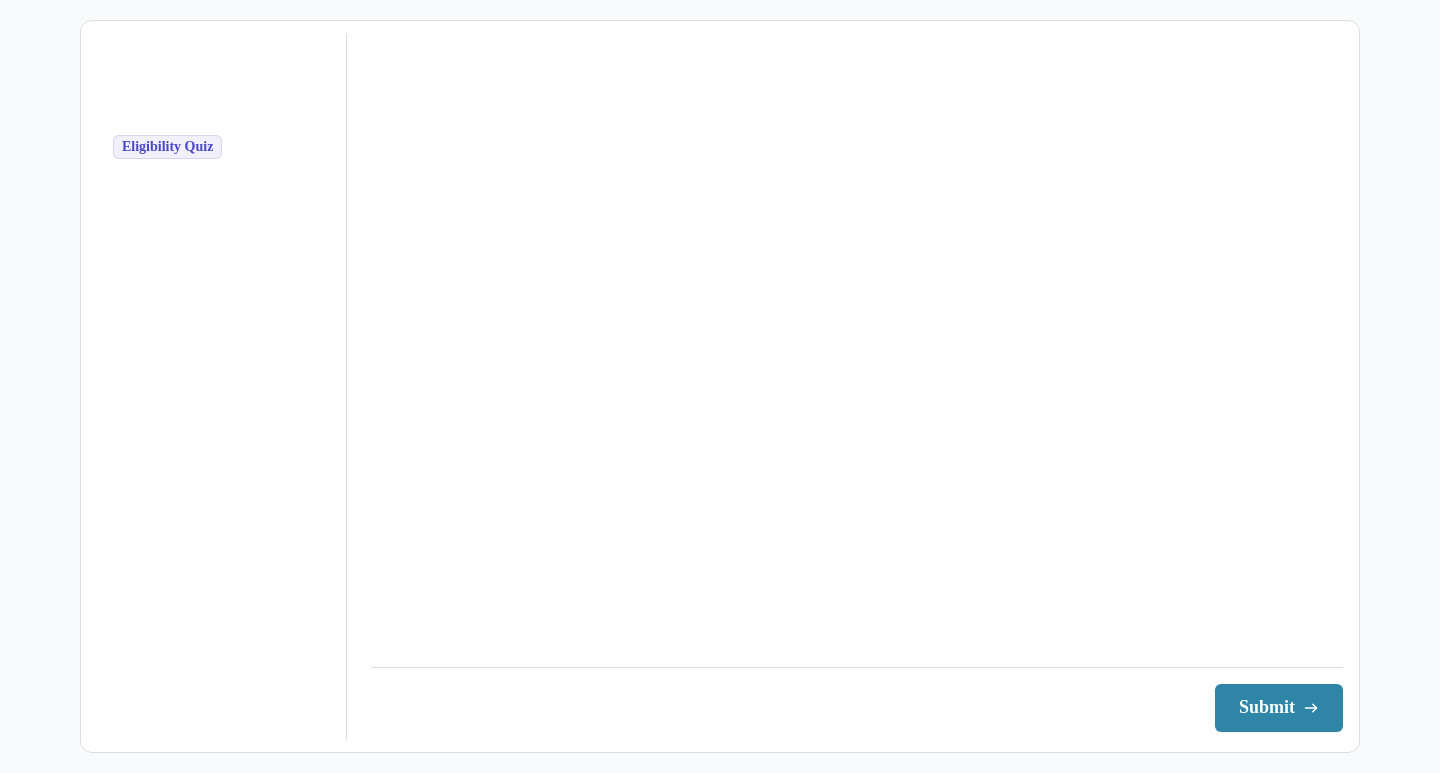 scroll, scrollTop: 0, scrollLeft: 0, axis: both 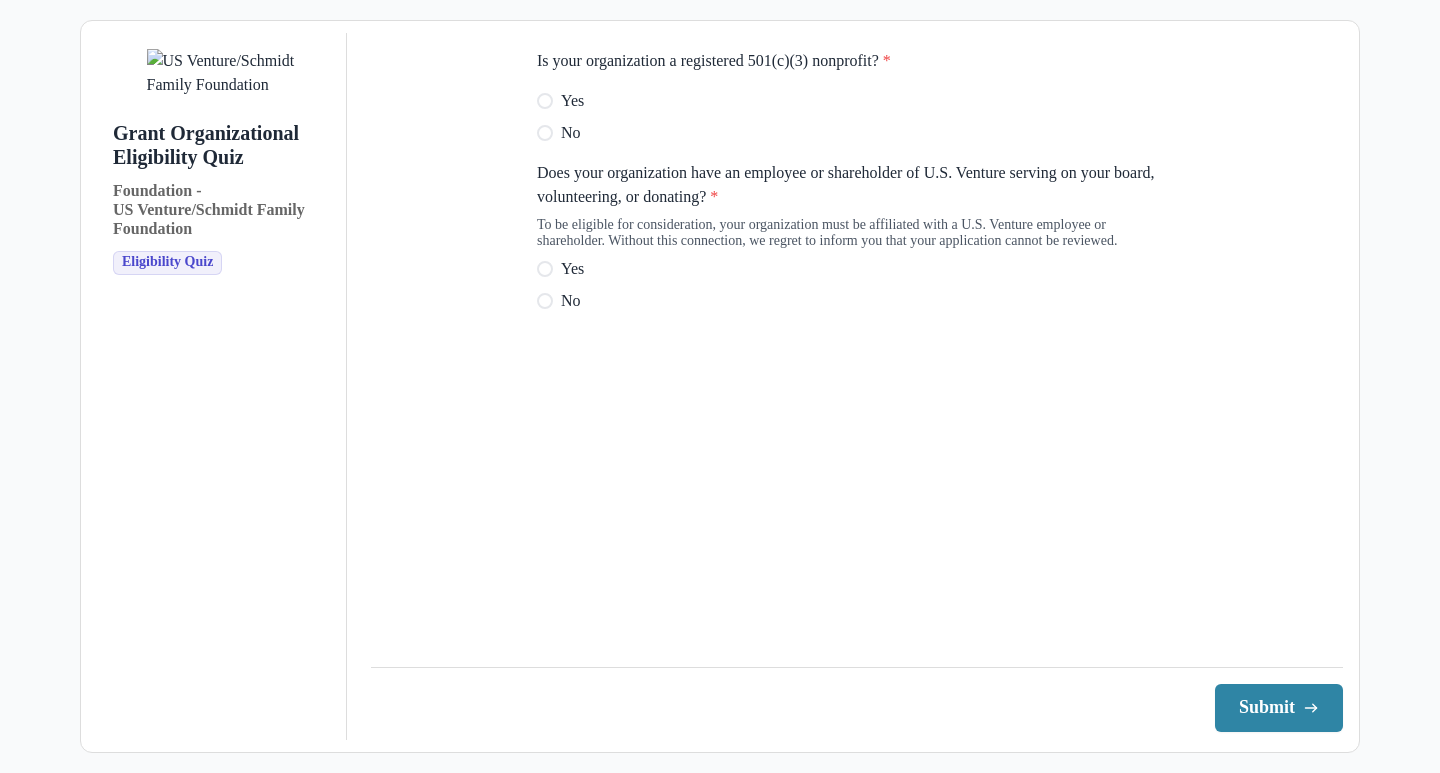 click on "Yes" at bounding box center (572, 101) 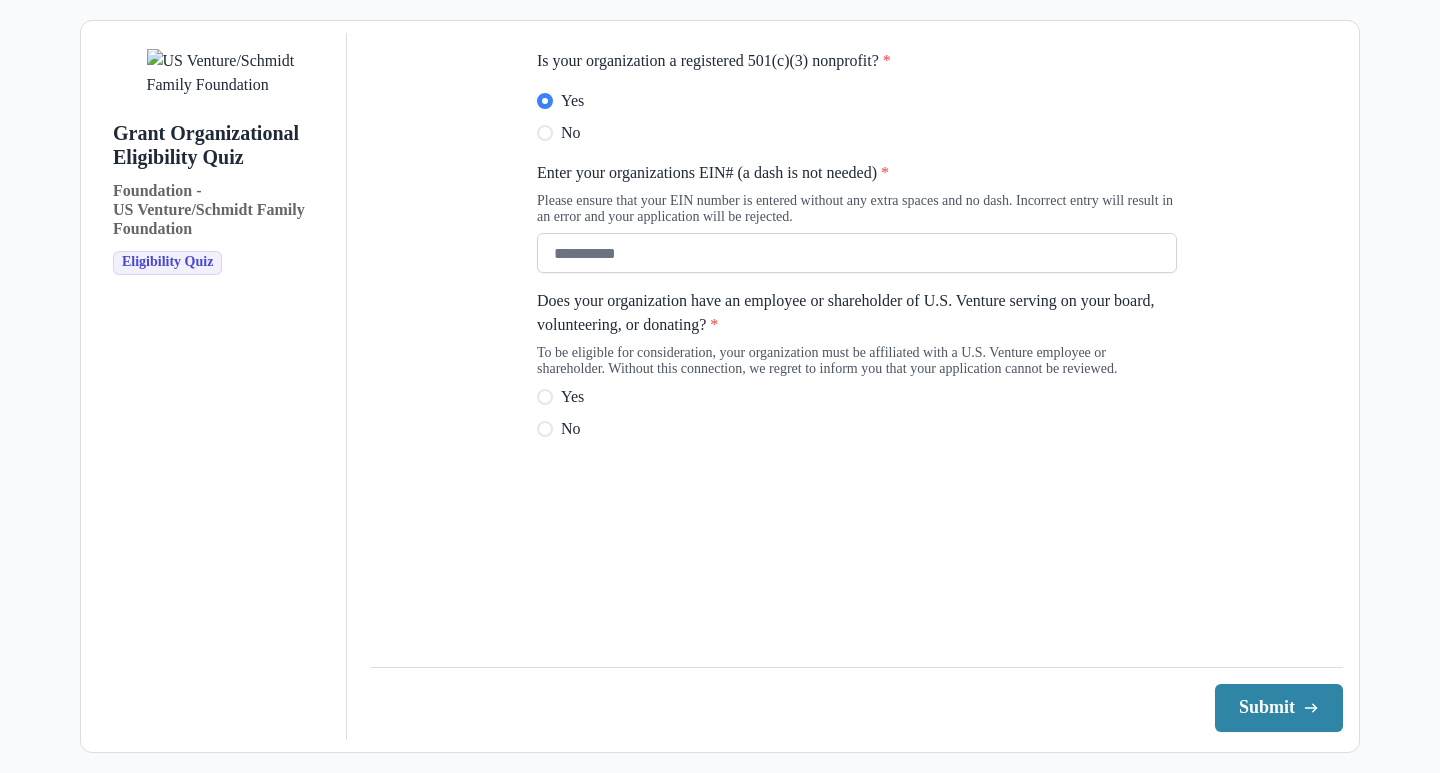 click on "Enter your organizations EIN# (a dash is not needed)  *" at bounding box center (857, 253) 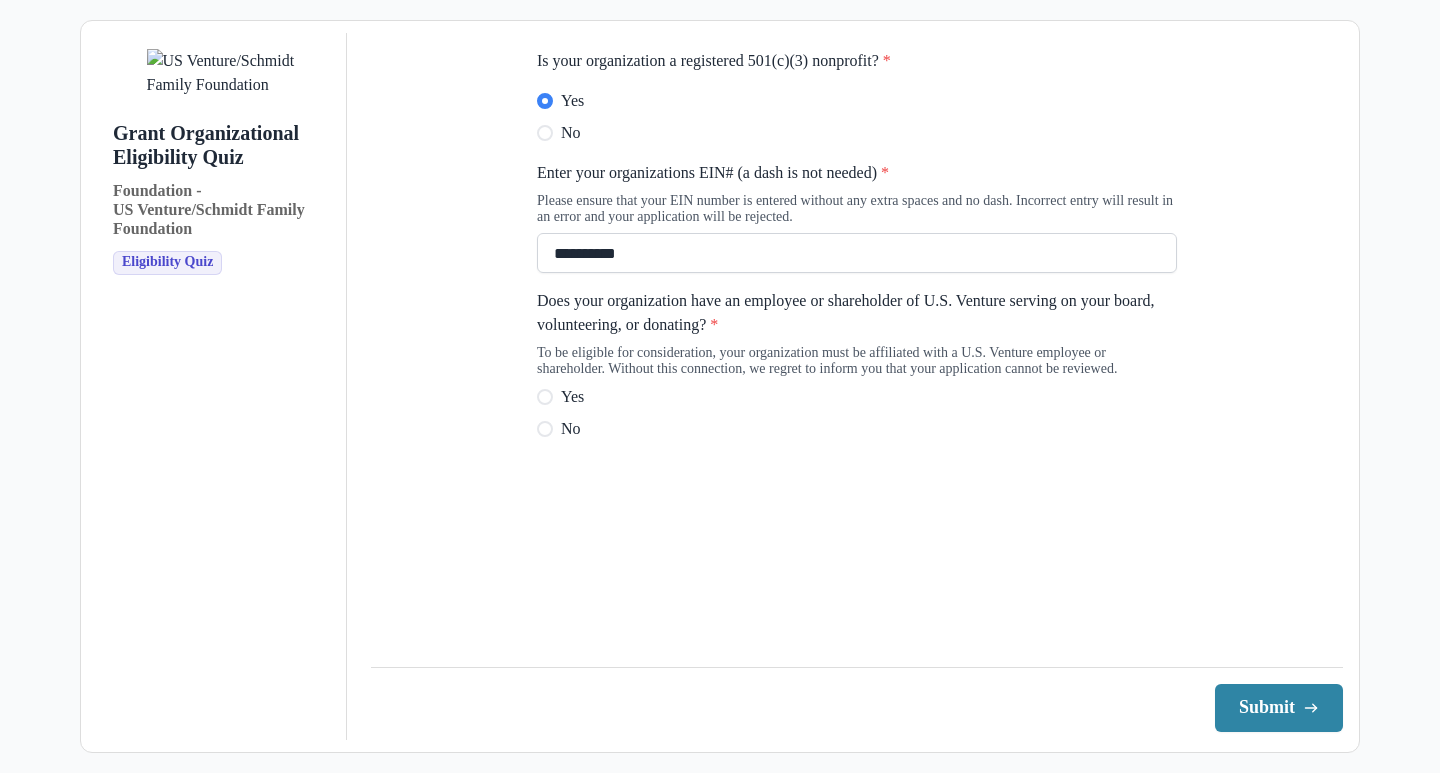 click on "**********" at bounding box center [857, 253] 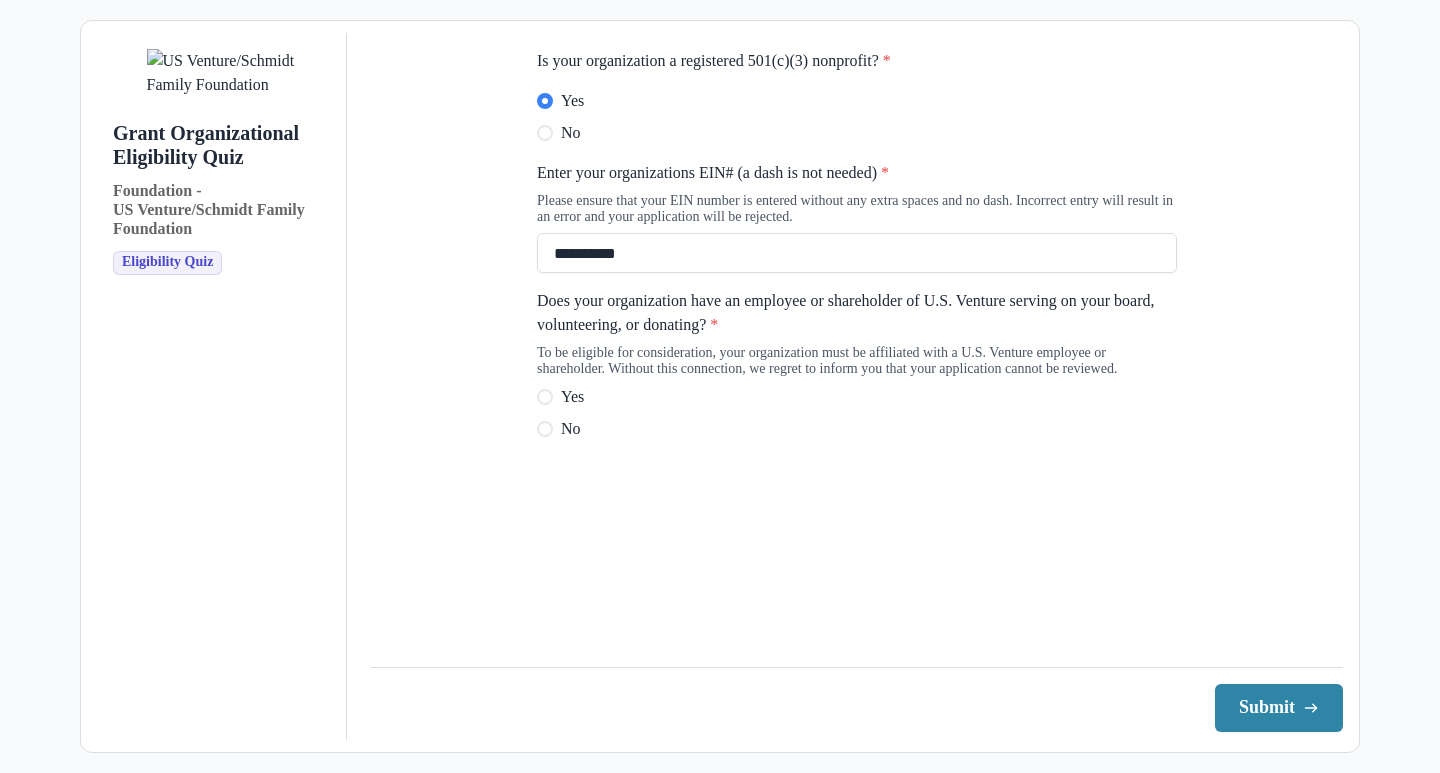click on "To be eligible for consideration, your organization must be affiliated with a U.S. Venture employee or shareholder. Without this connection, we regret to inform you that your application cannot be reviewed." at bounding box center [857, 365] 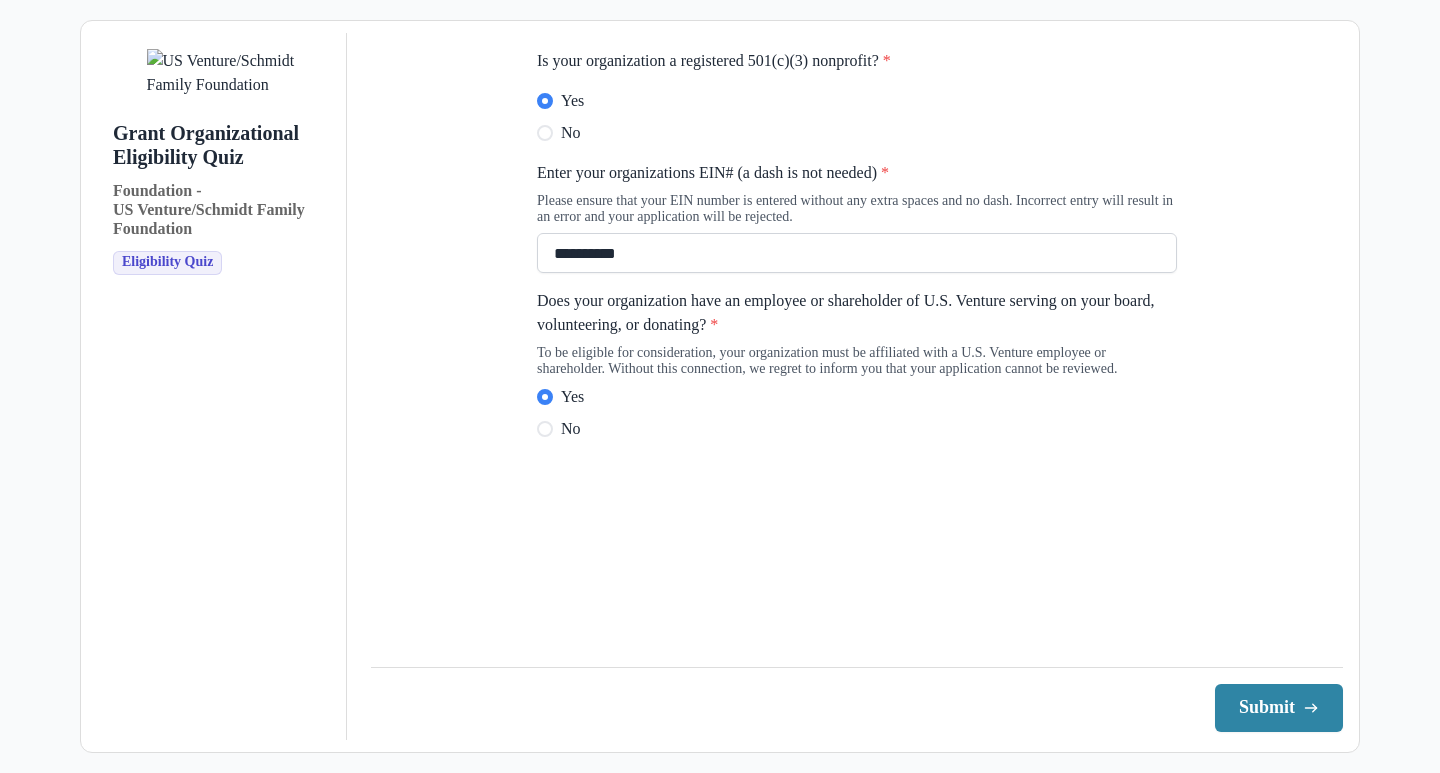 click on "**********" at bounding box center (857, 253) 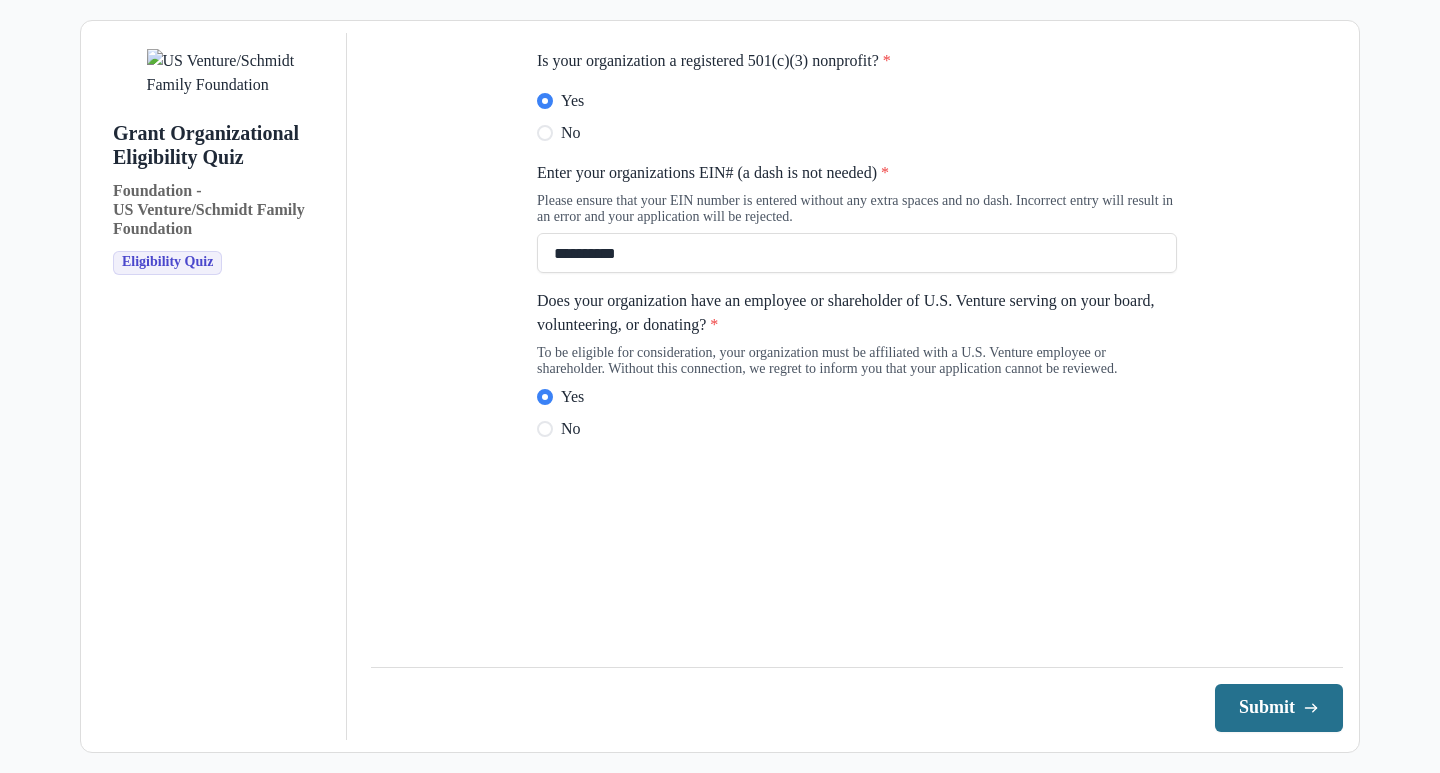 type on "**********" 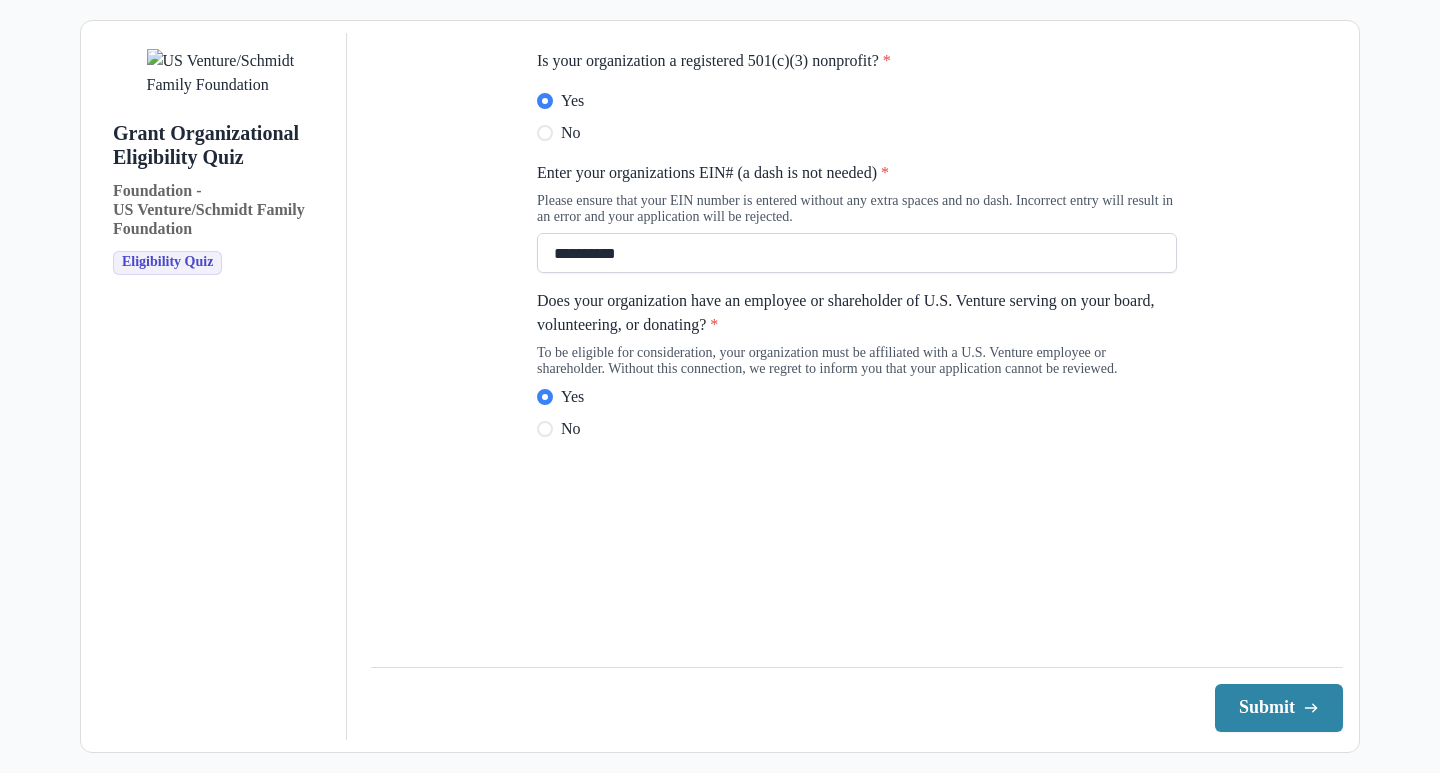 click on "**********" at bounding box center (857, 253) 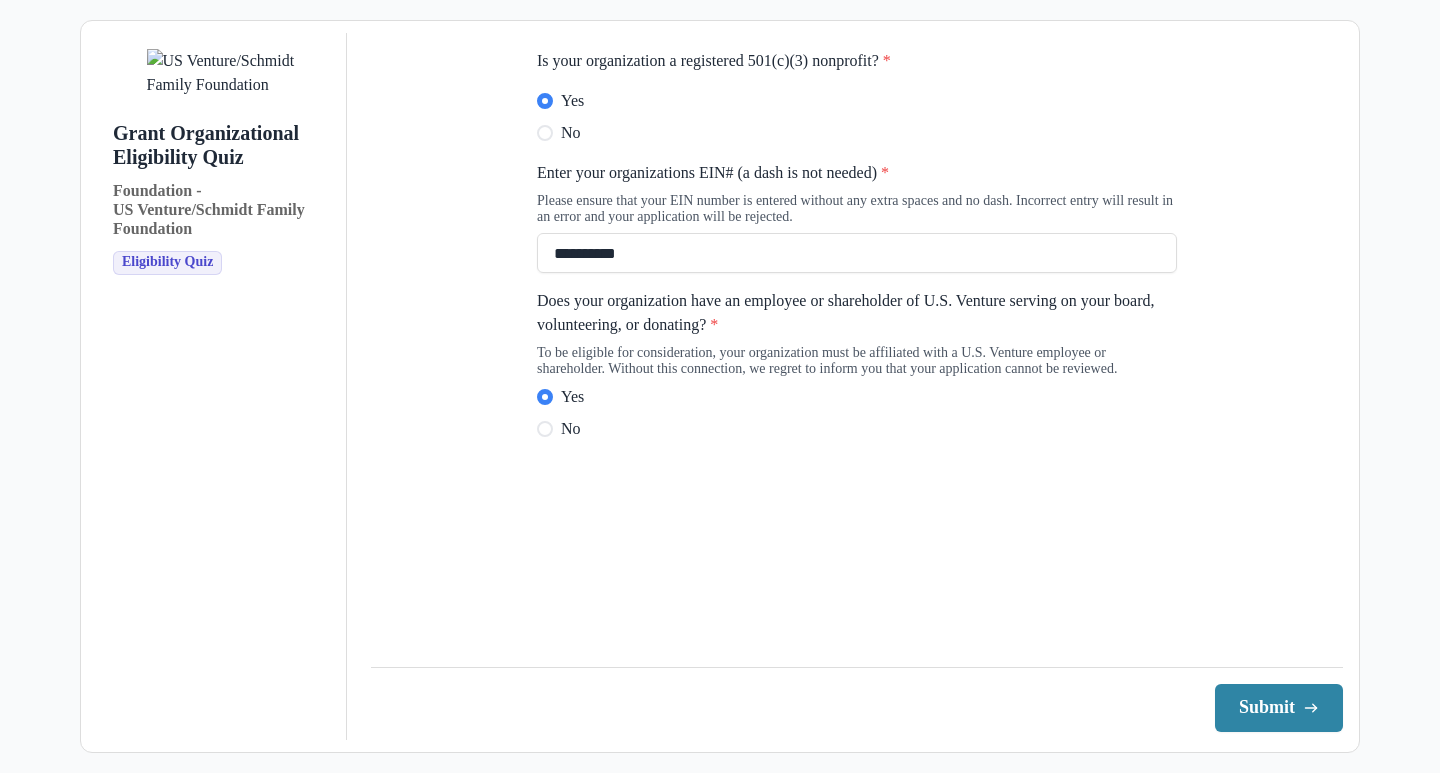click on "To be eligible for consideration, your organization must be affiliated with a U.S. Venture employee or shareholder. Without this connection, we regret to inform you that your application cannot be reviewed." at bounding box center [857, 365] 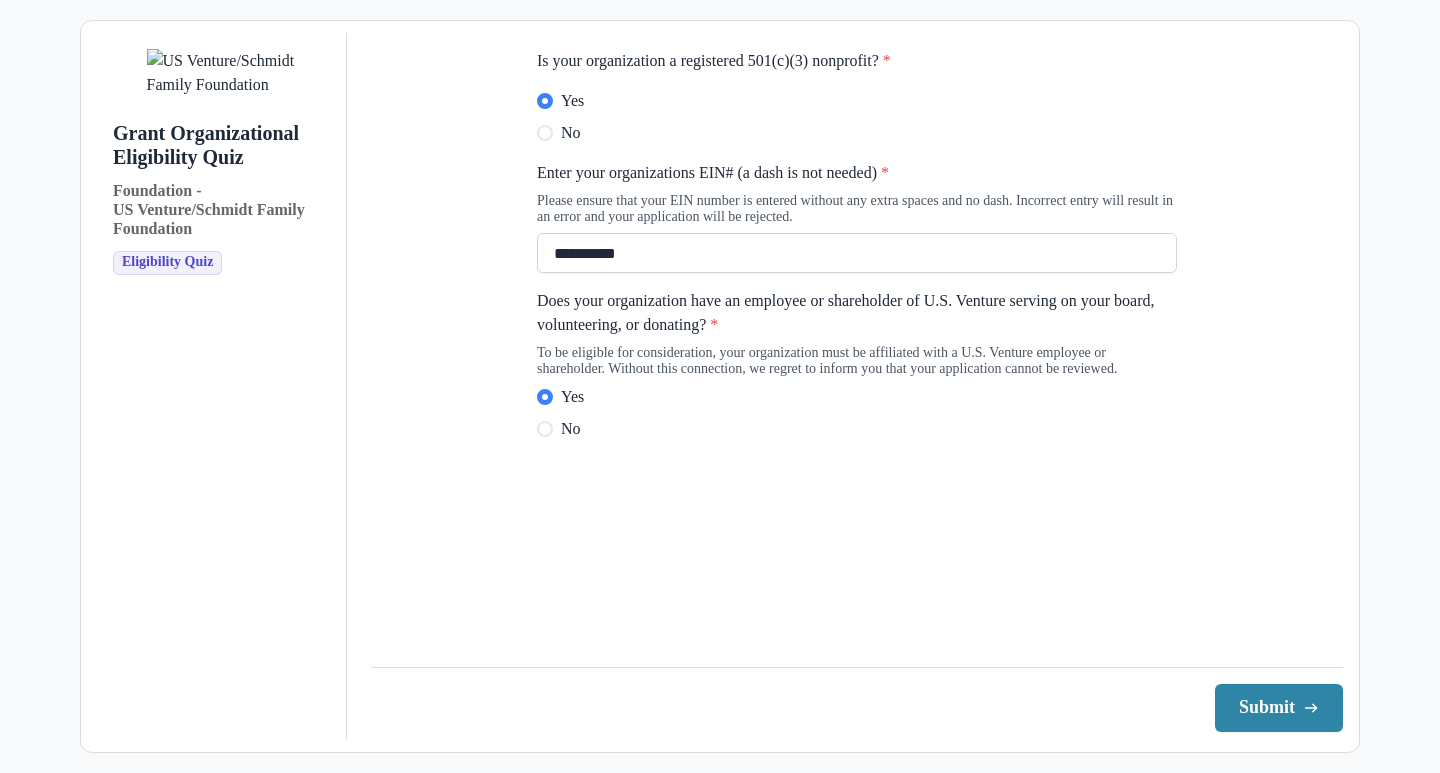 click on "**********" at bounding box center (857, 253) 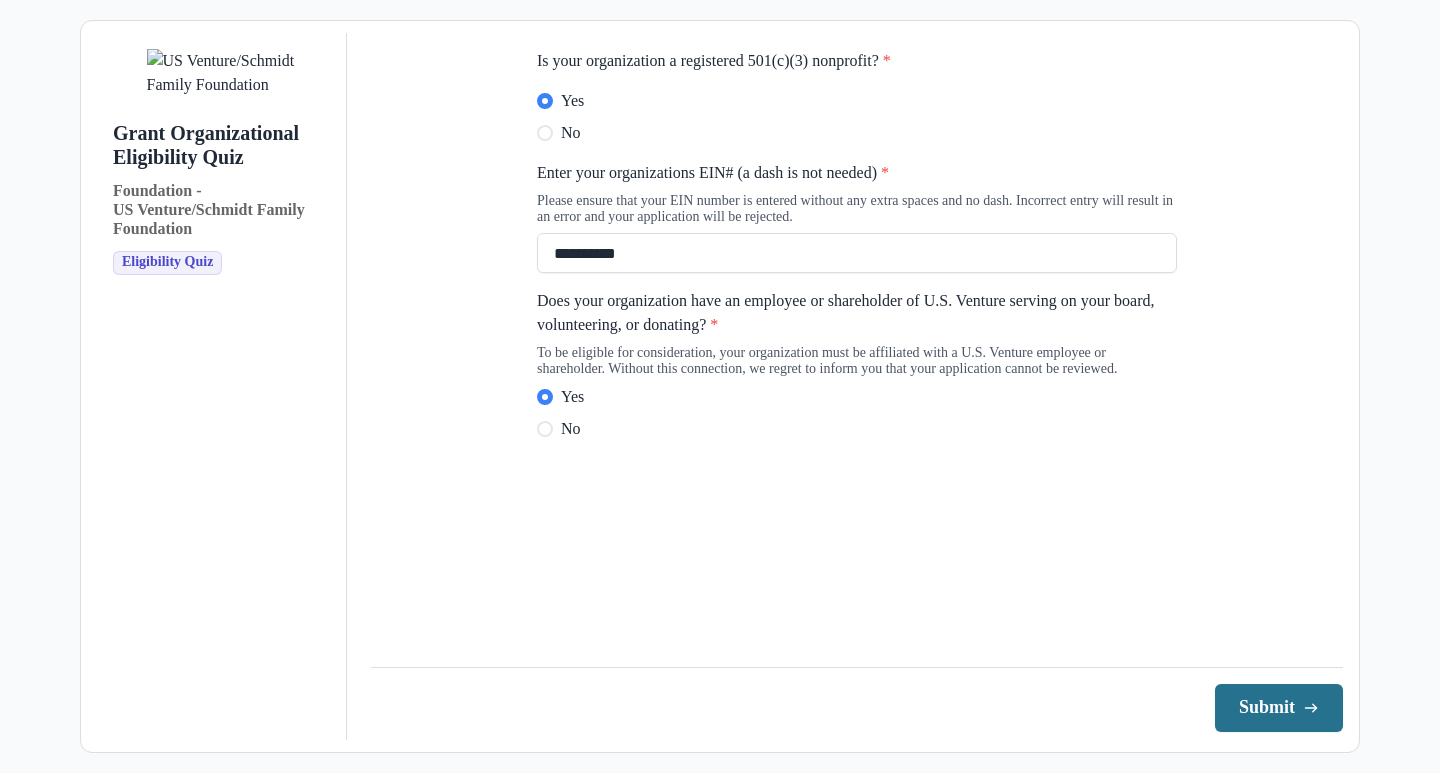 click on "Submit" at bounding box center [1279, 708] 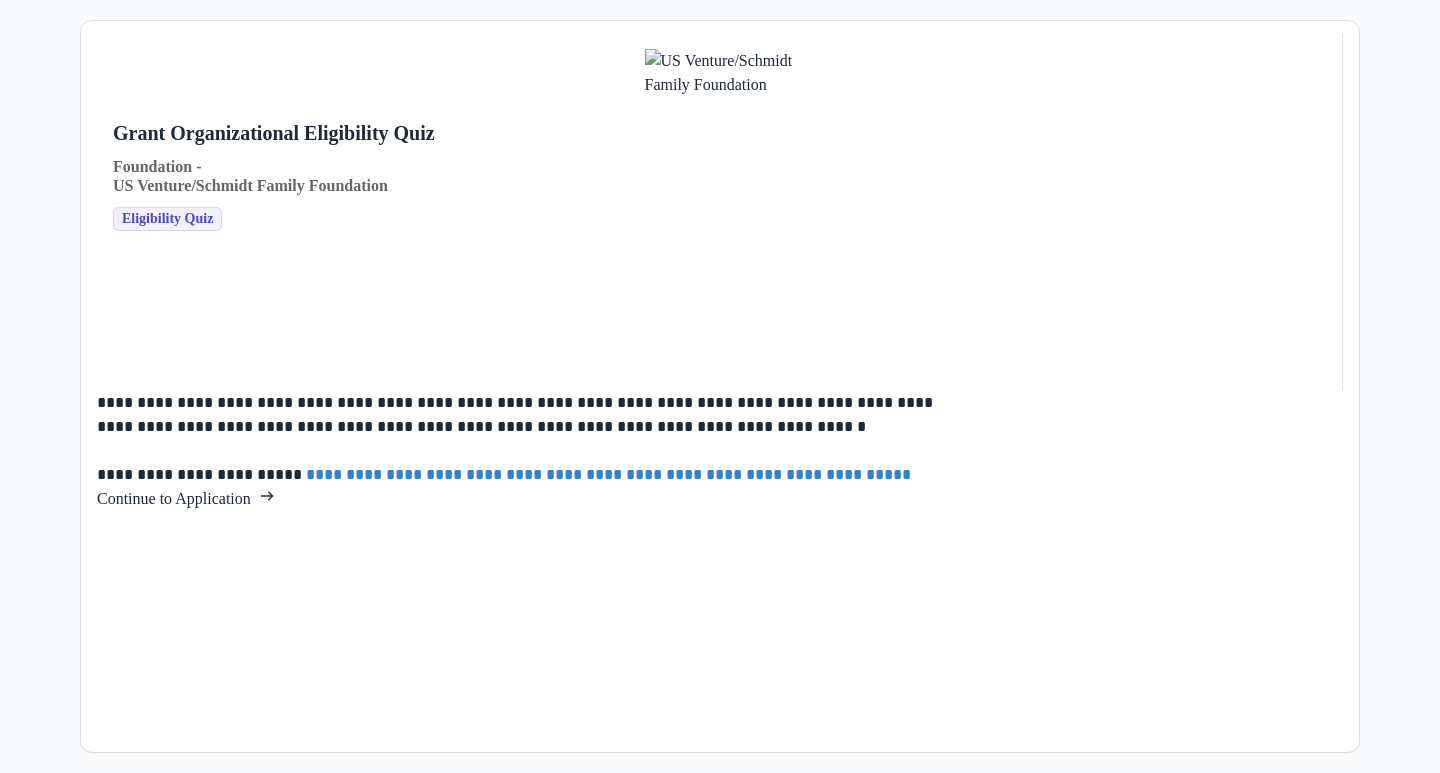 click on "Continue to Application" at bounding box center [186, 498] 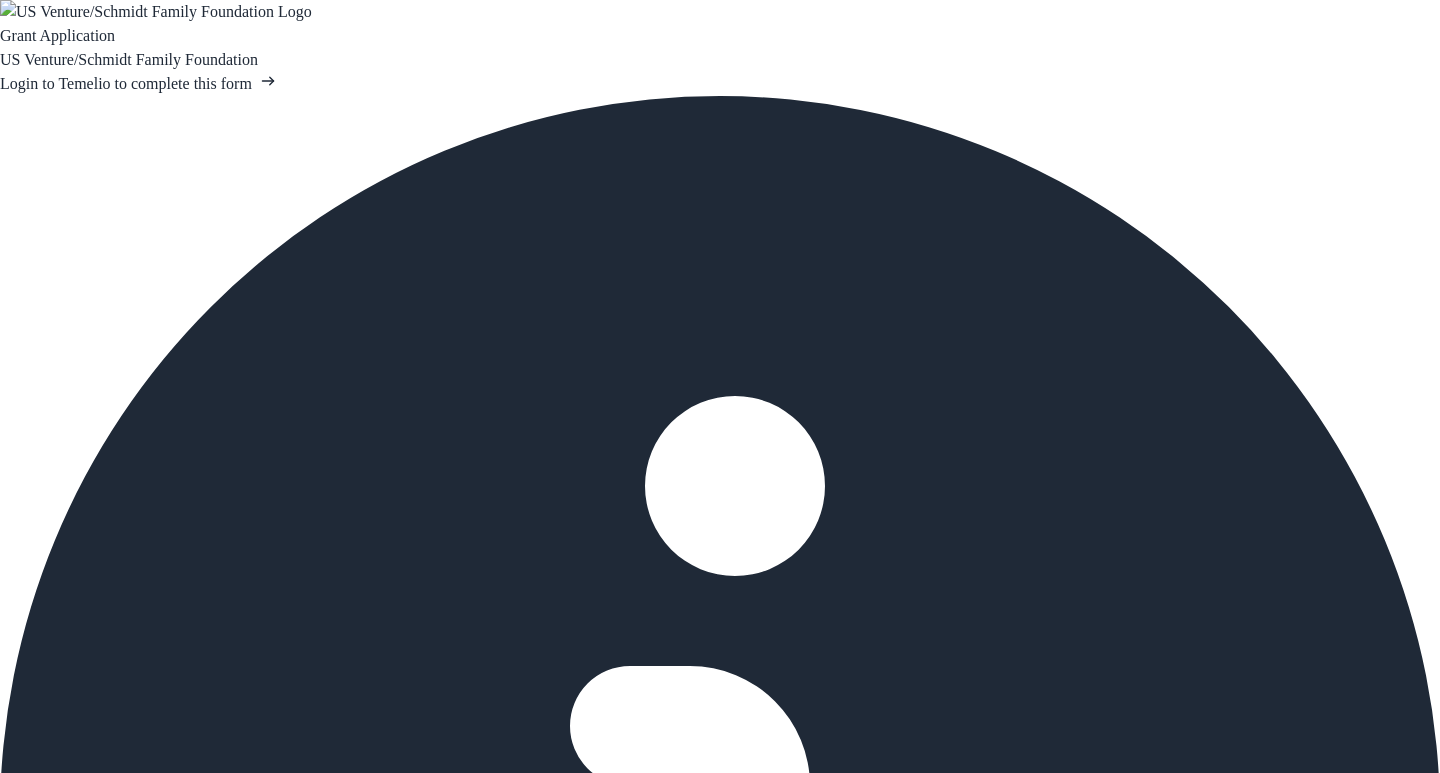 click on "Login to Temelio to complete this form" at bounding box center (138, 83) 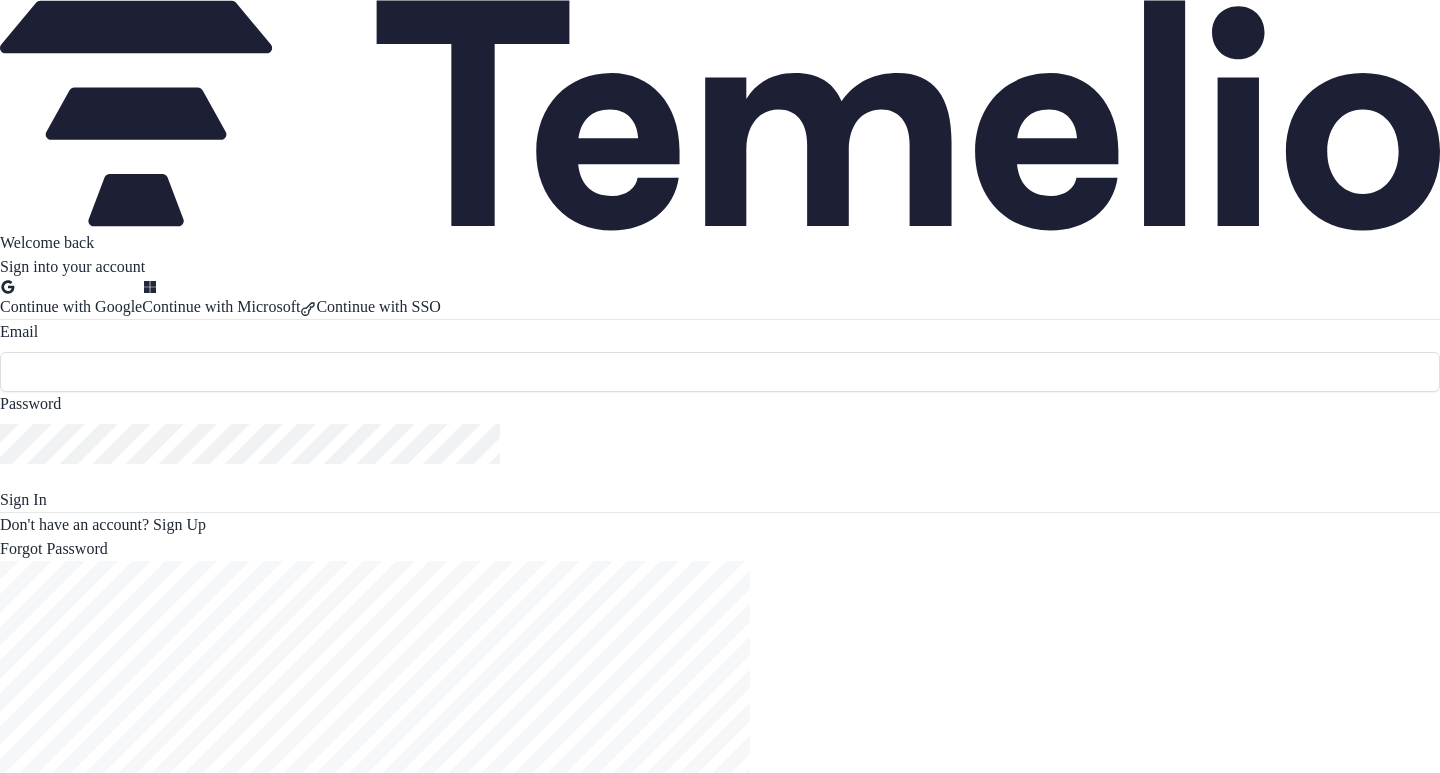 click on "Sign Up" at bounding box center [179, 524] 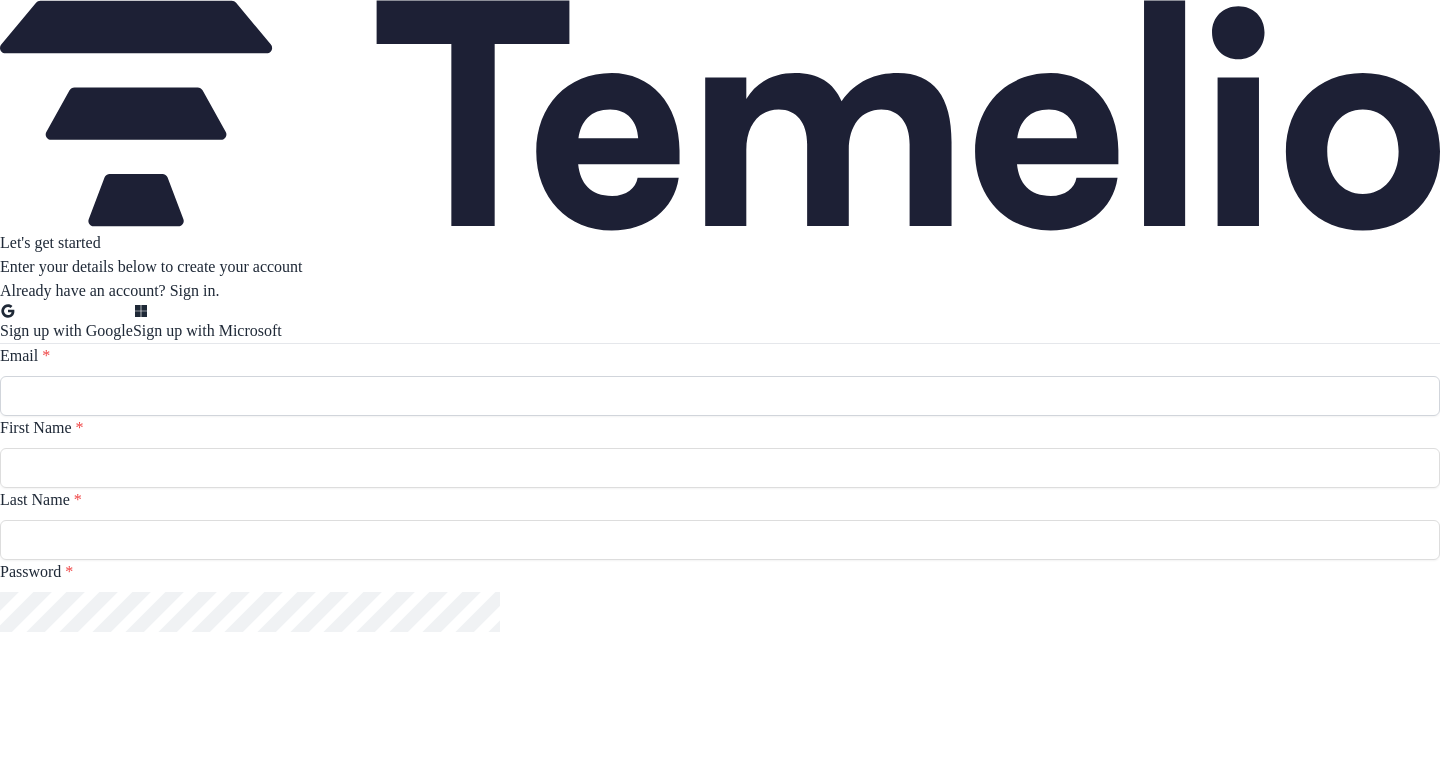 click on "Email *" at bounding box center (720, 396) 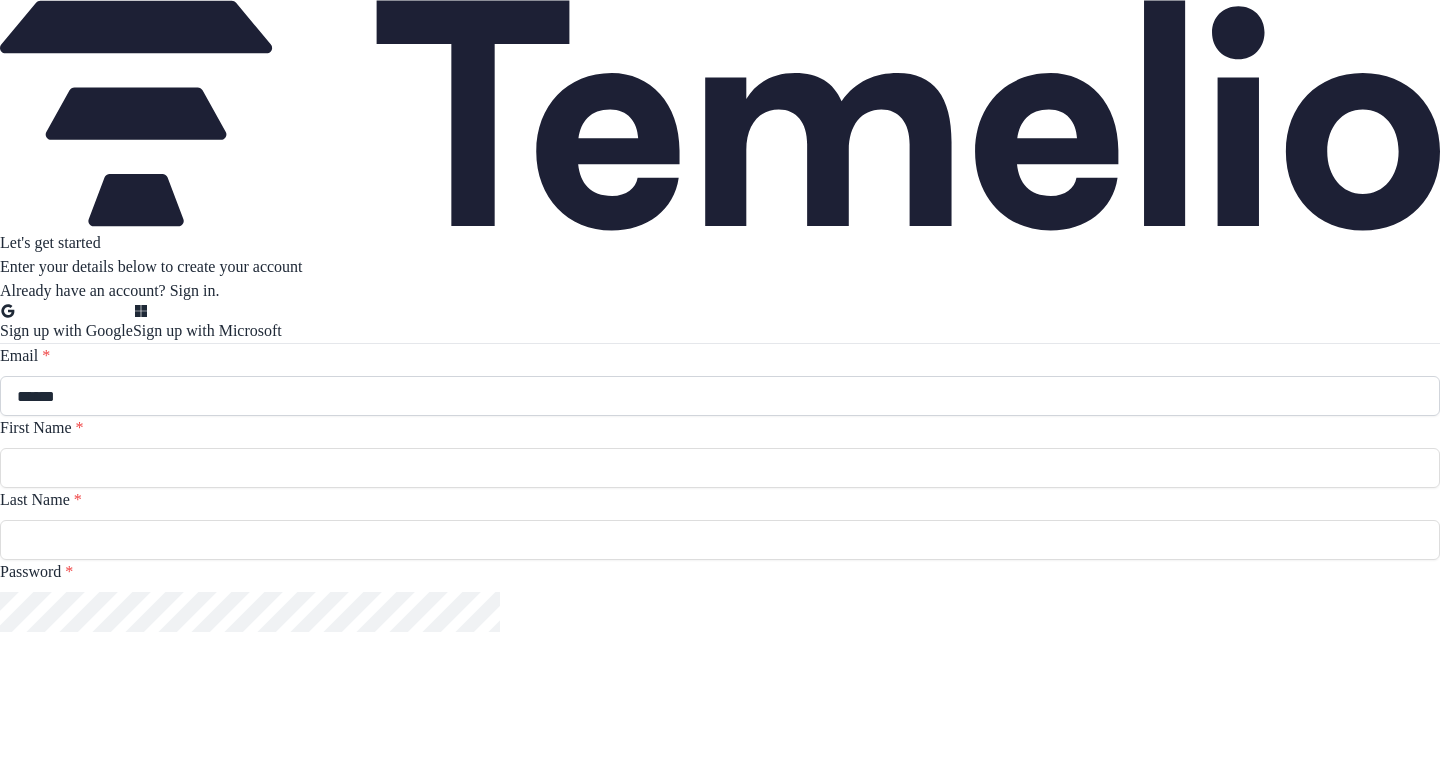 click on "******" at bounding box center (720, 396) 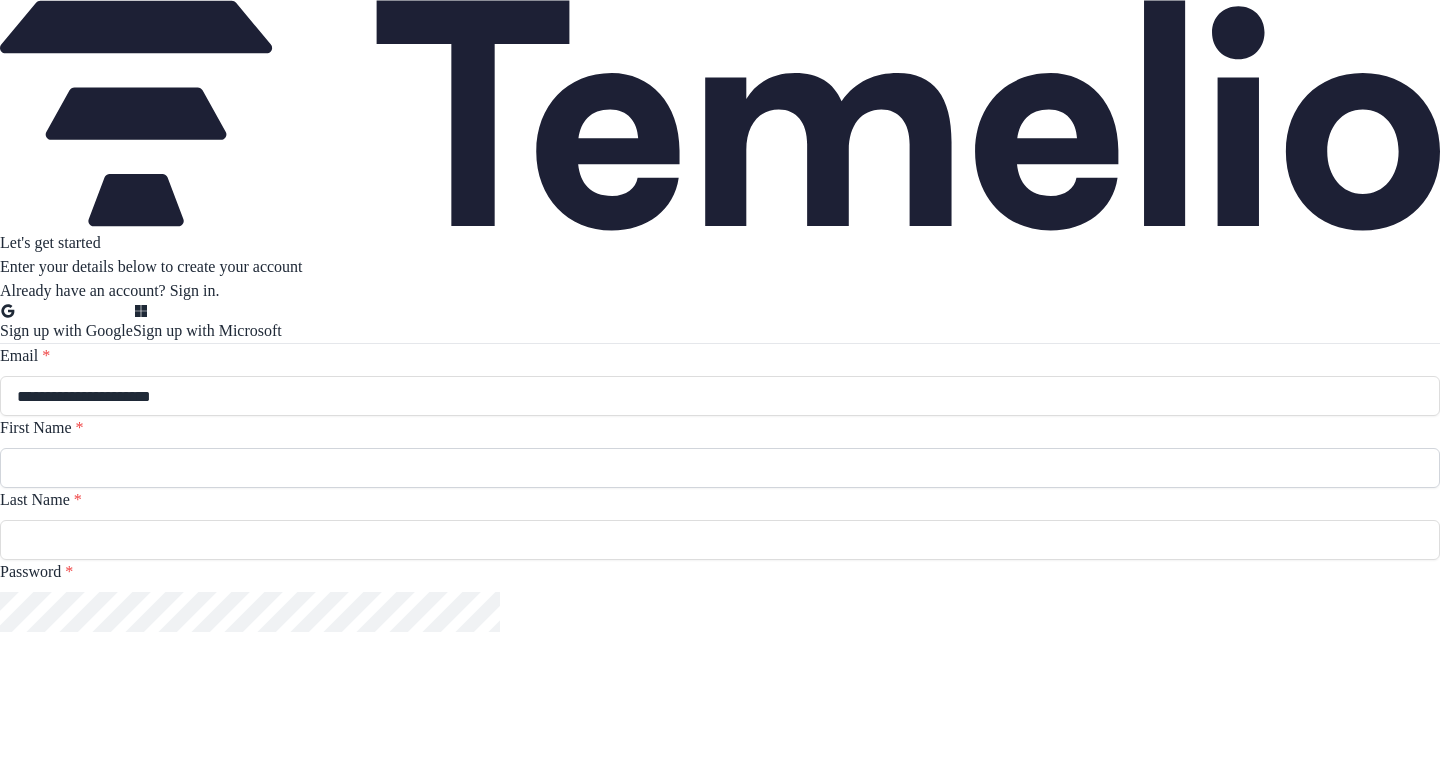 click on "First Name *" at bounding box center [720, 468] 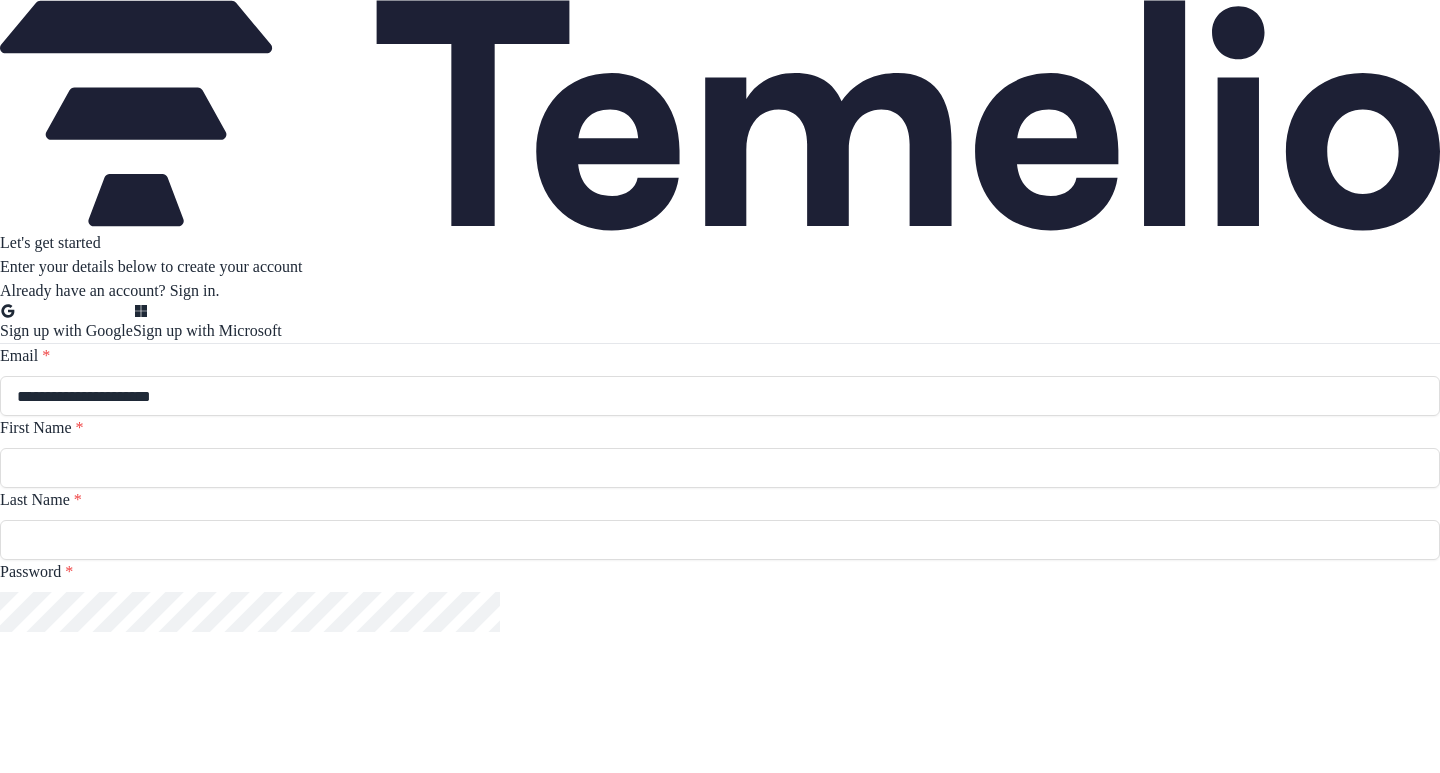 type on "*****" 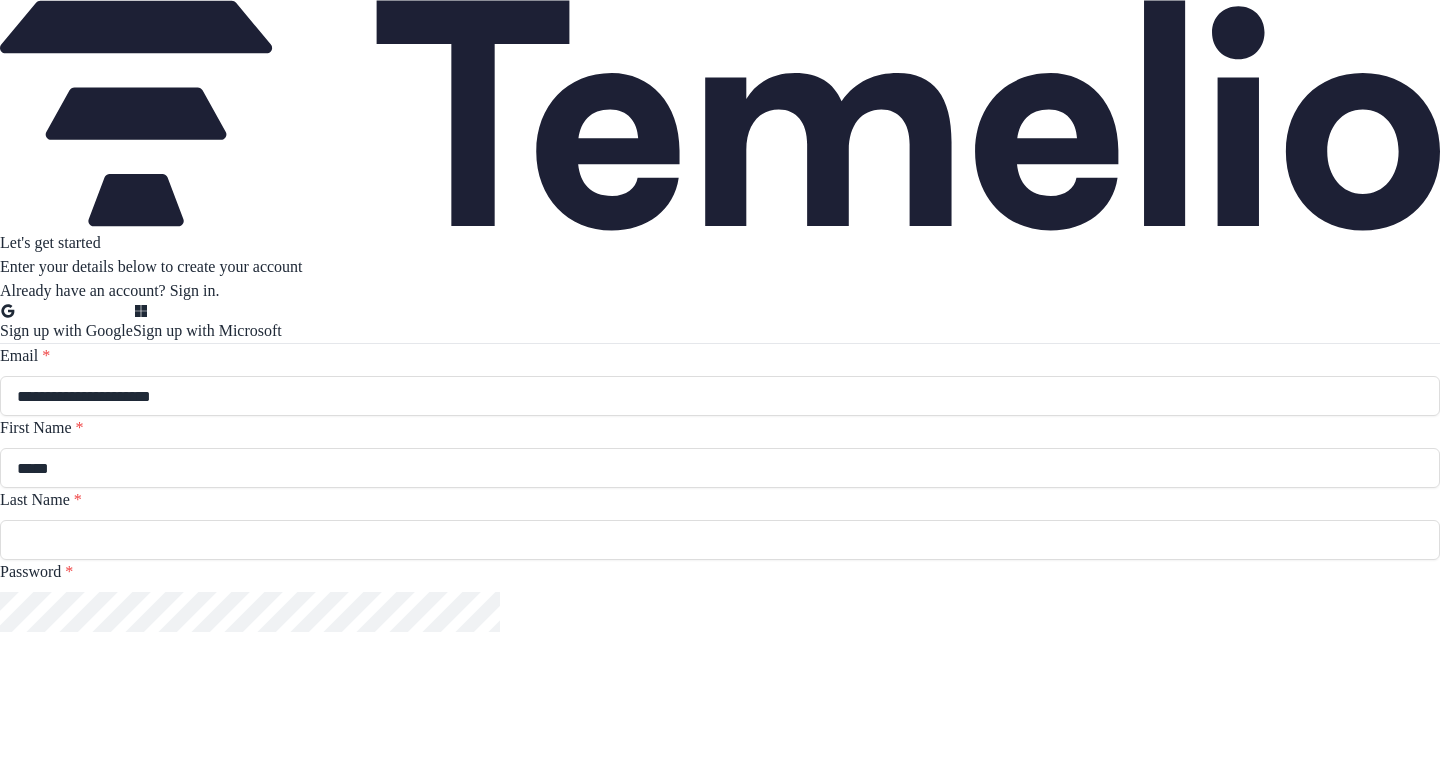 type on "**********" 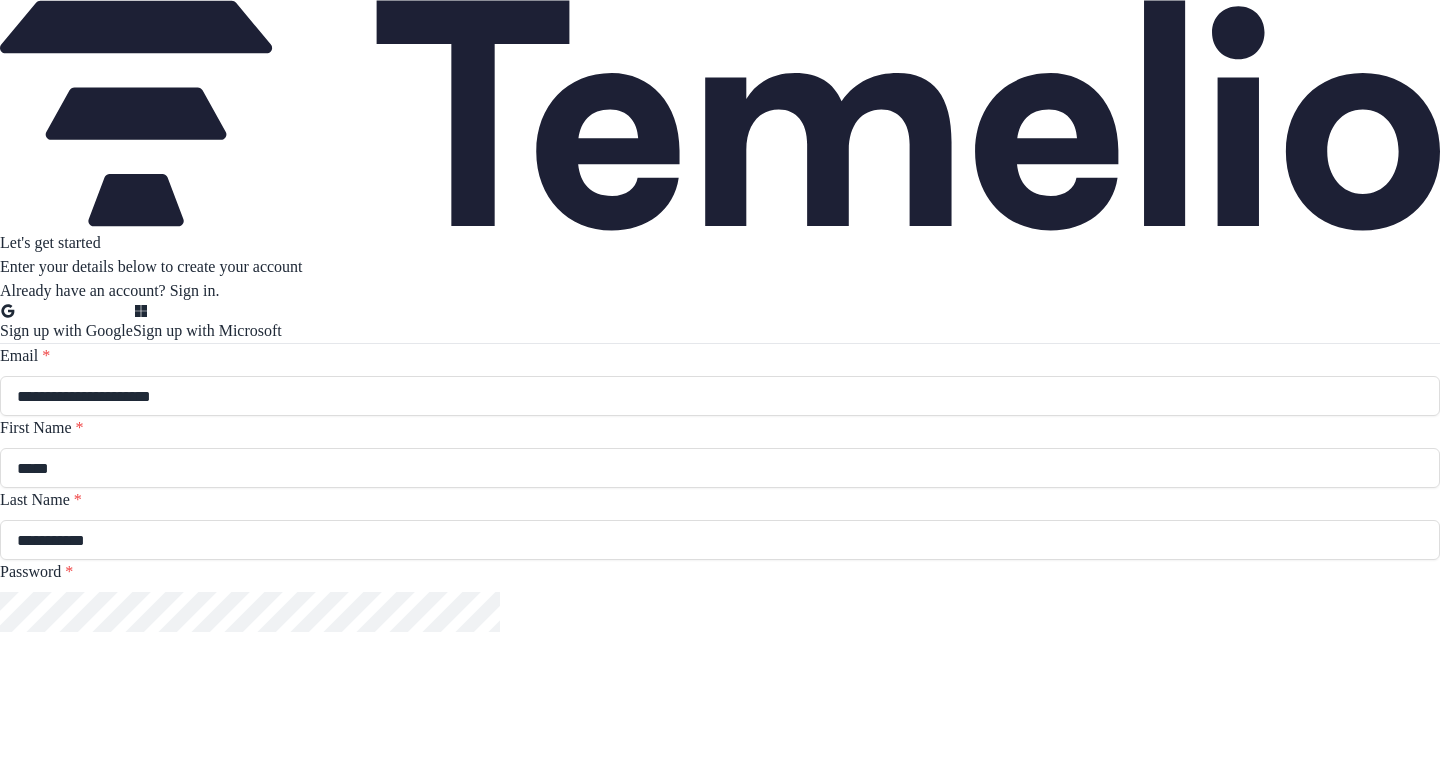 click at bounding box center [0, 649] 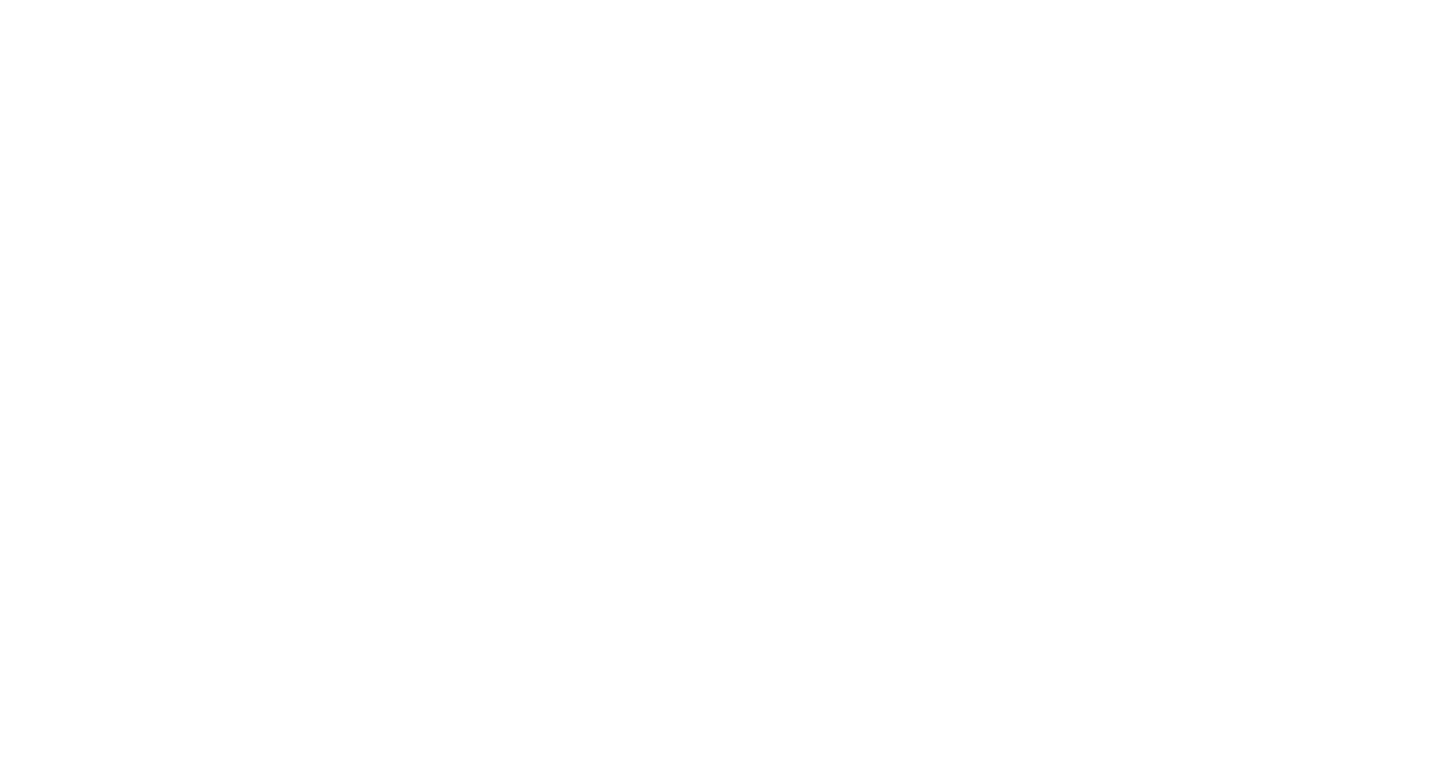 scroll, scrollTop: 0, scrollLeft: 0, axis: both 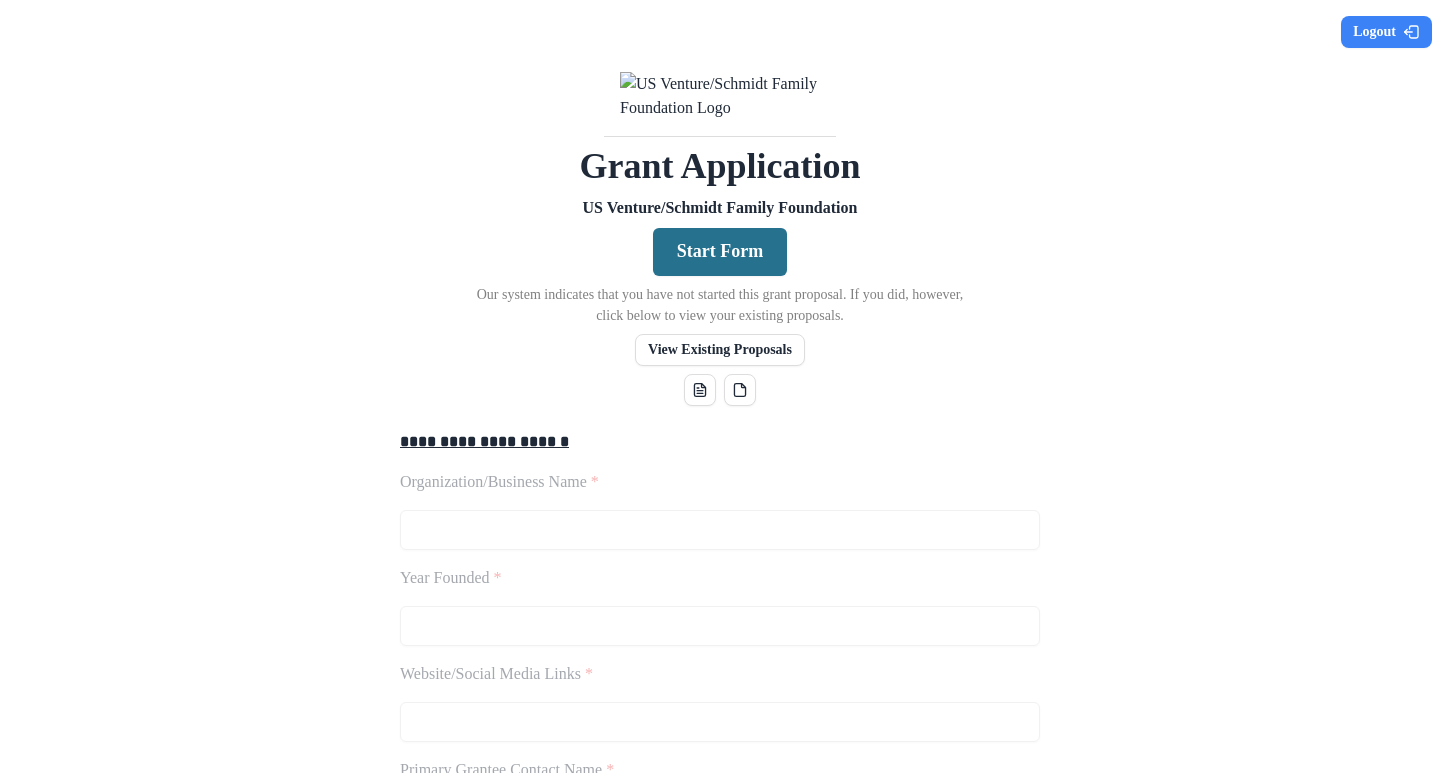 click on "Start Form" at bounding box center [720, 252] 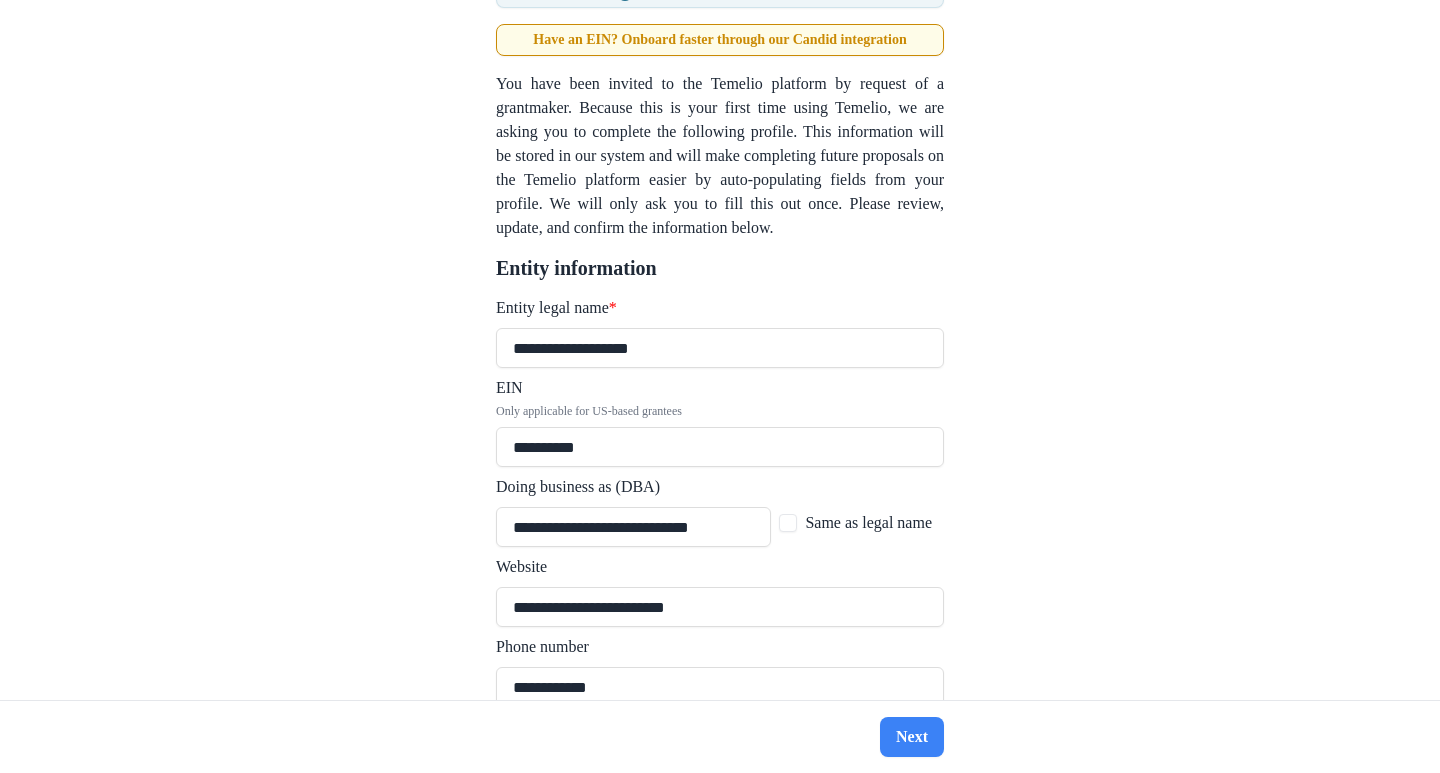 scroll, scrollTop: 200, scrollLeft: 0, axis: vertical 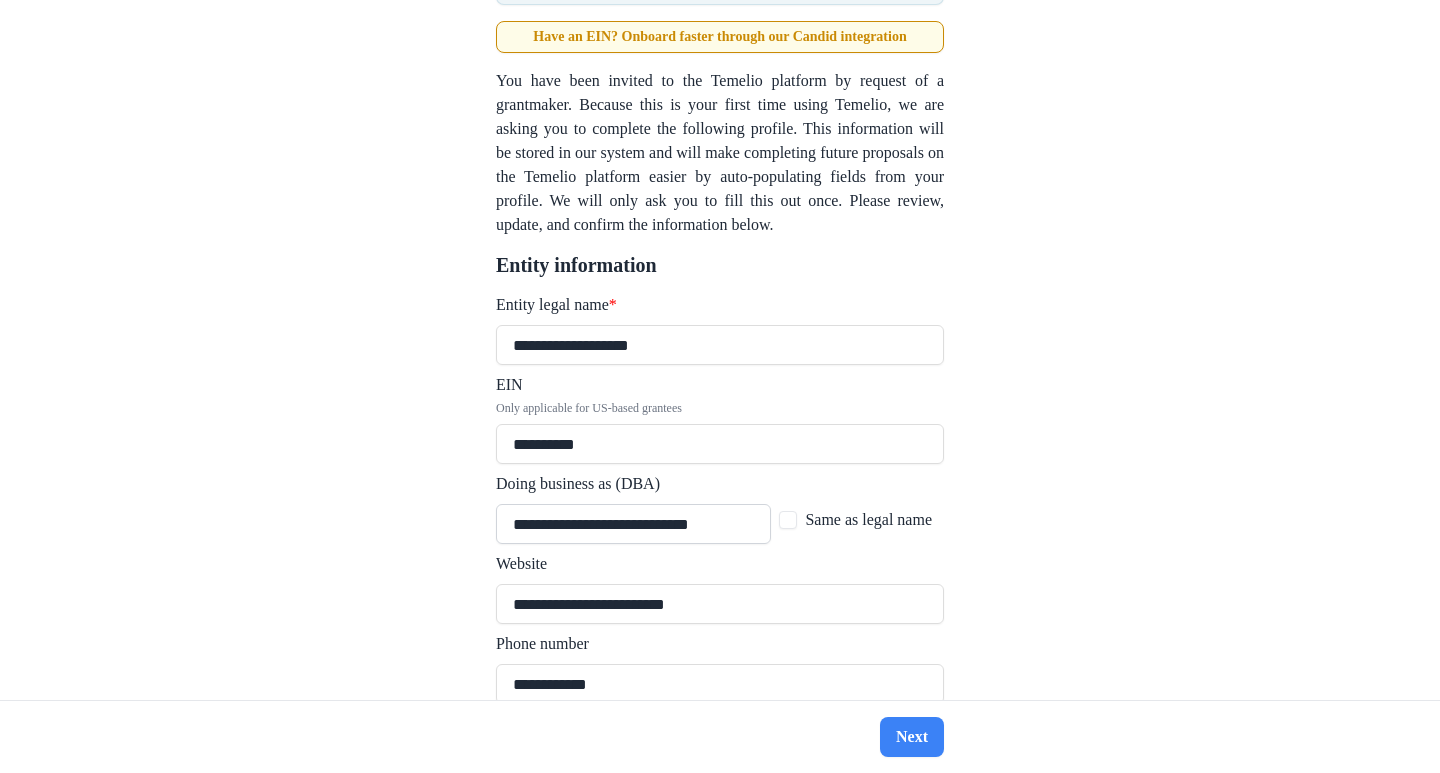 click on "**********" at bounding box center (633, 524) 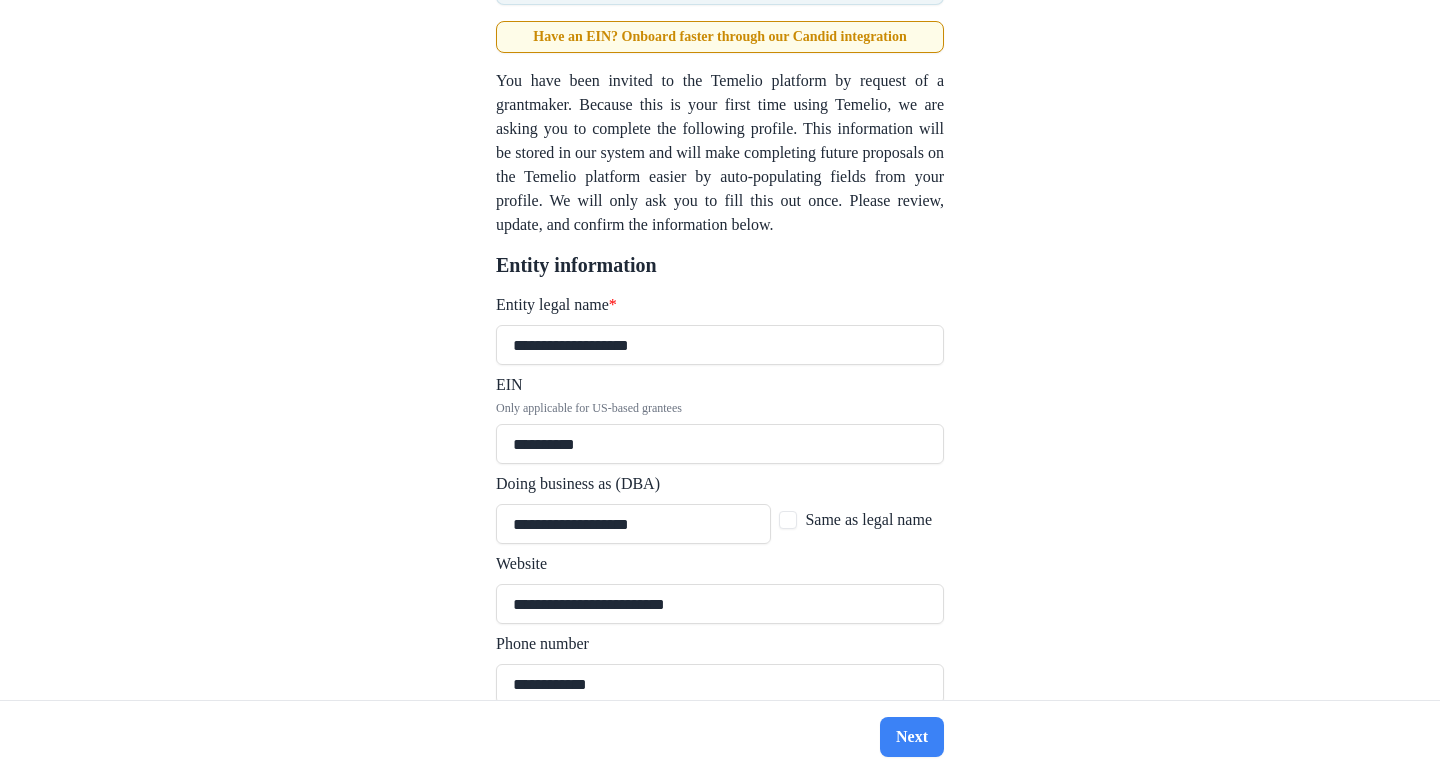 type on "**********" 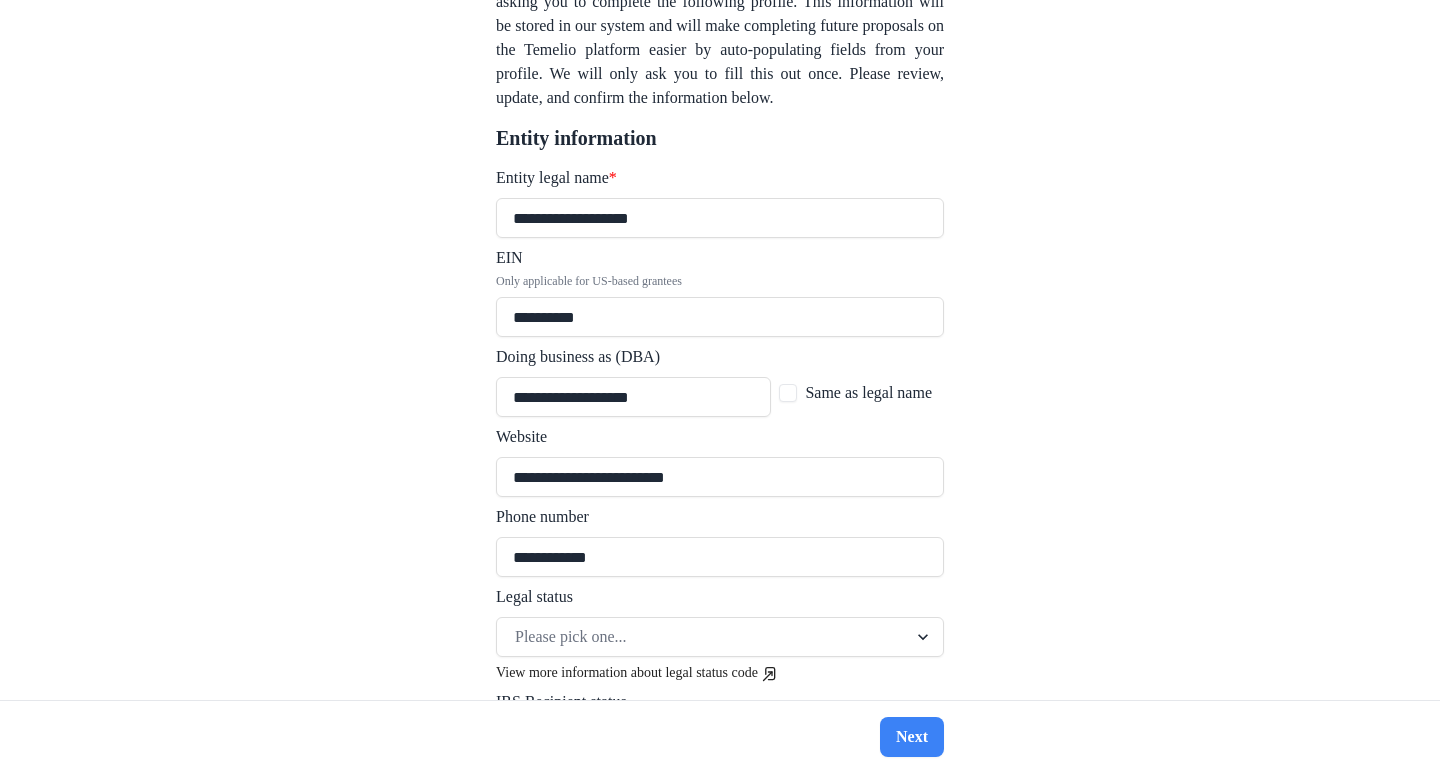 scroll, scrollTop: 400, scrollLeft: 0, axis: vertical 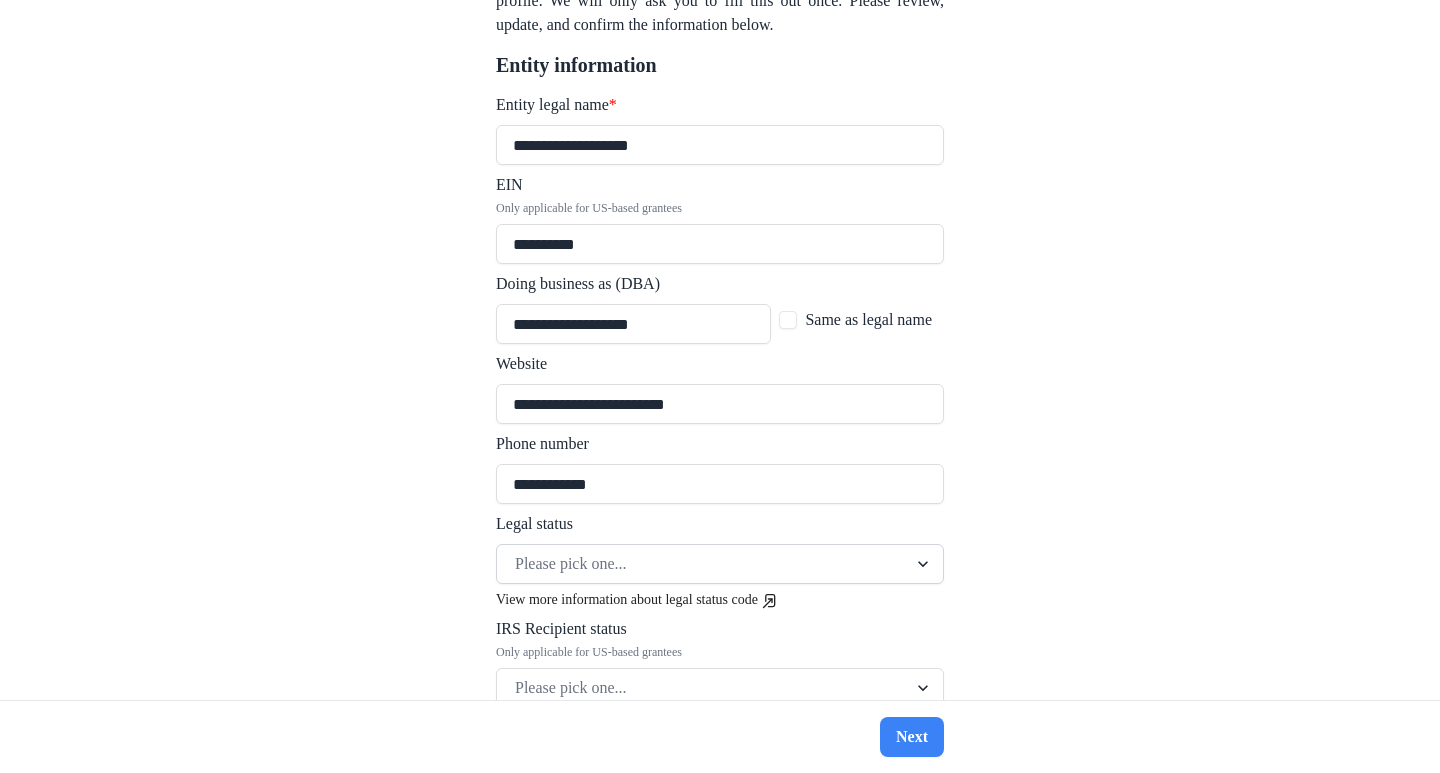 click at bounding box center [702, 564] 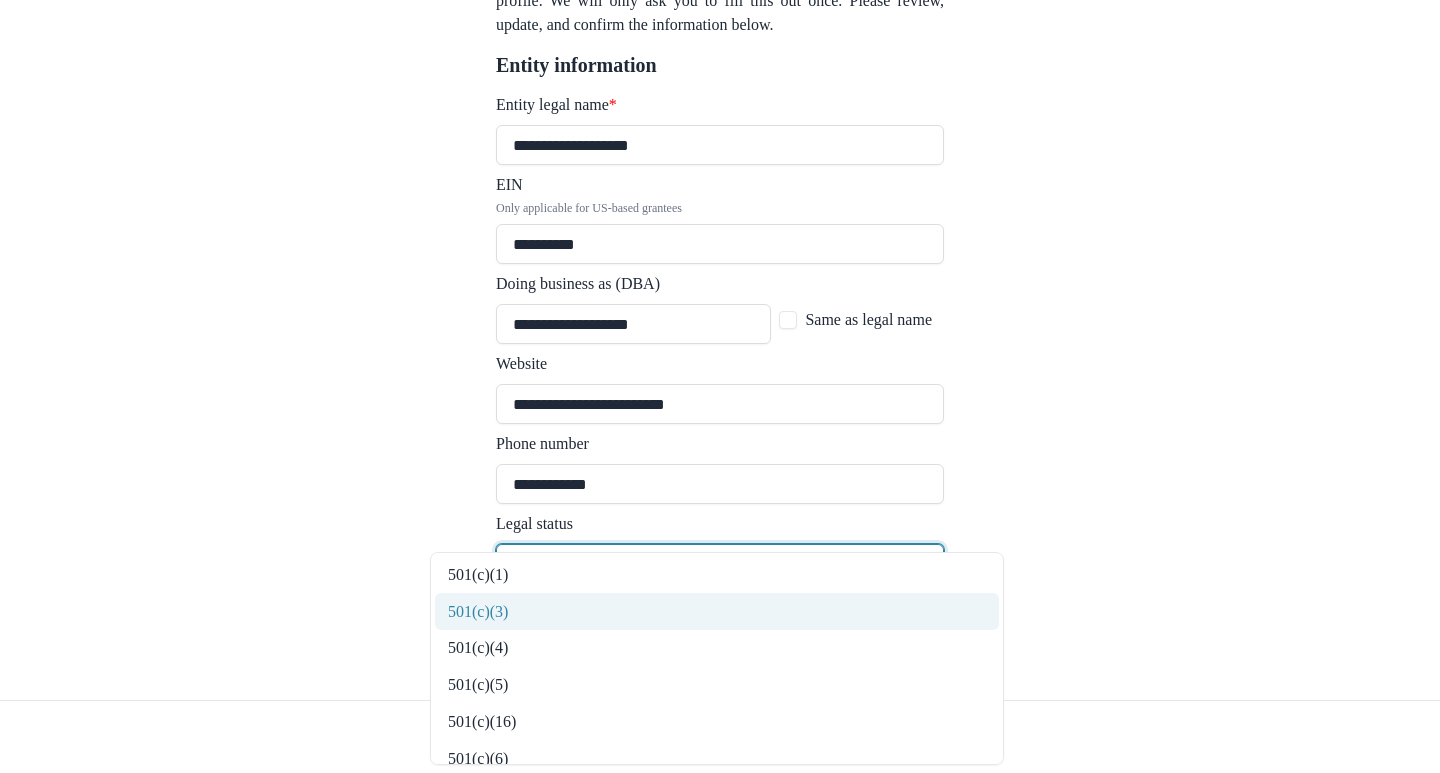 click on "501(c)(3)" at bounding box center (717, 611) 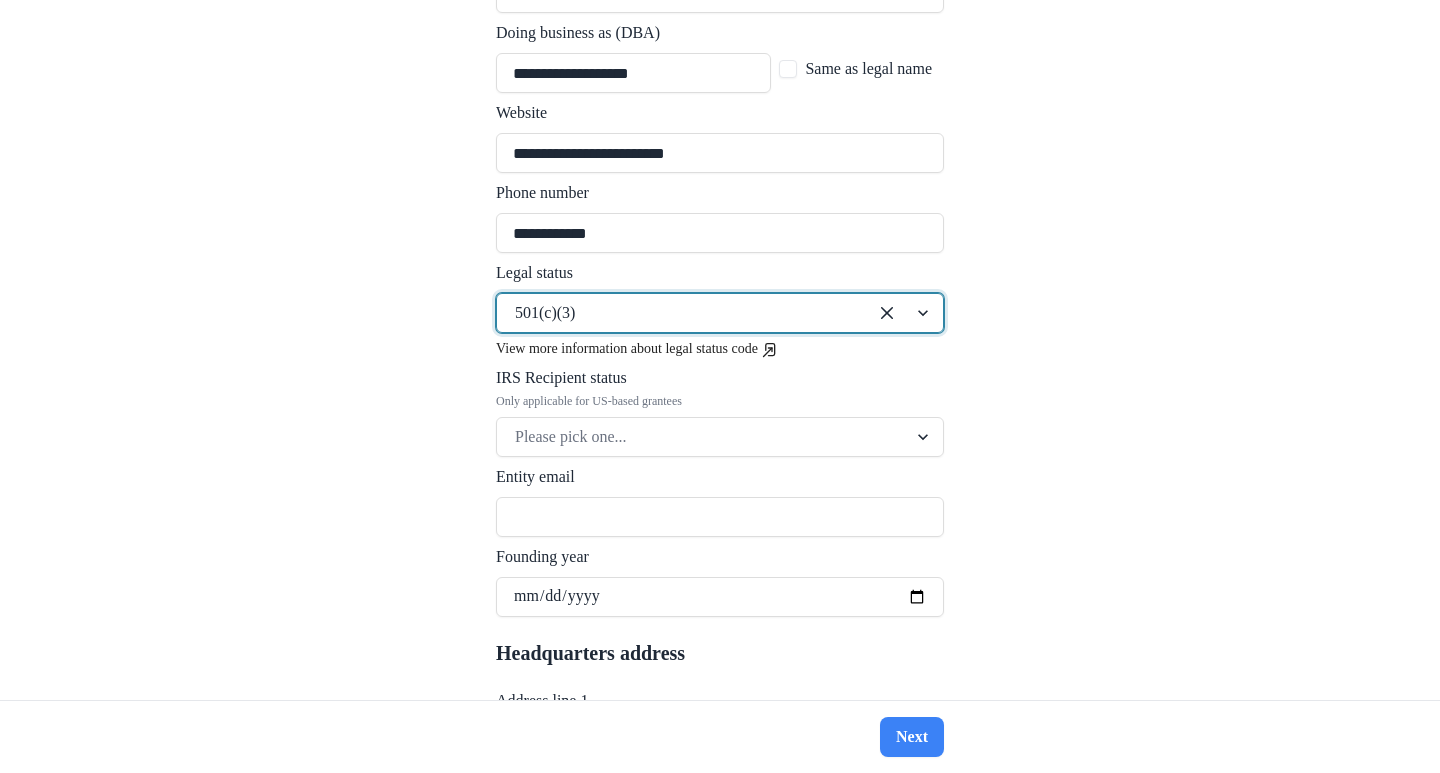 scroll, scrollTop: 700, scrollLeft: 0, axis: vertical 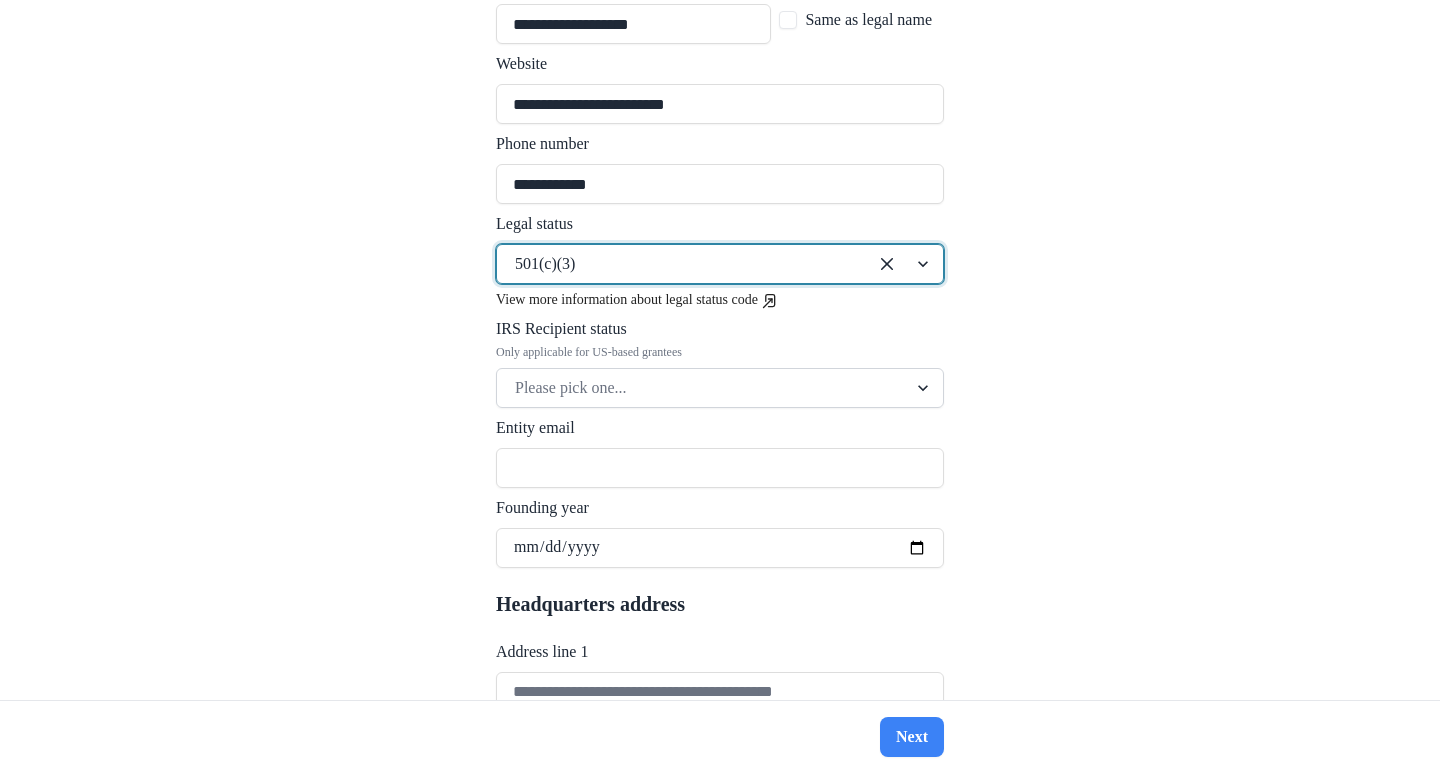 click at bounding box center (682, 264) 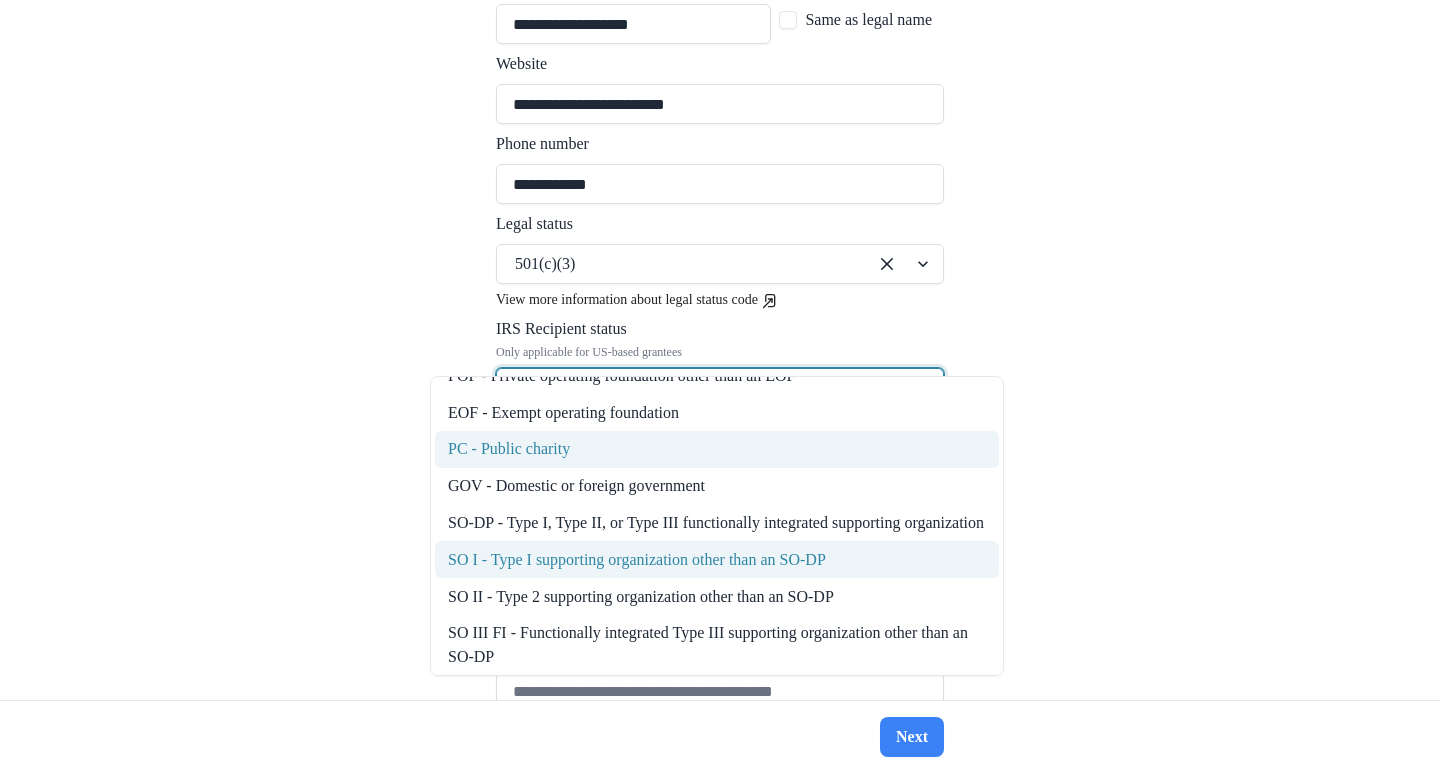 scroll, scrollTop: 0, scrollLeft: 0, axis: both 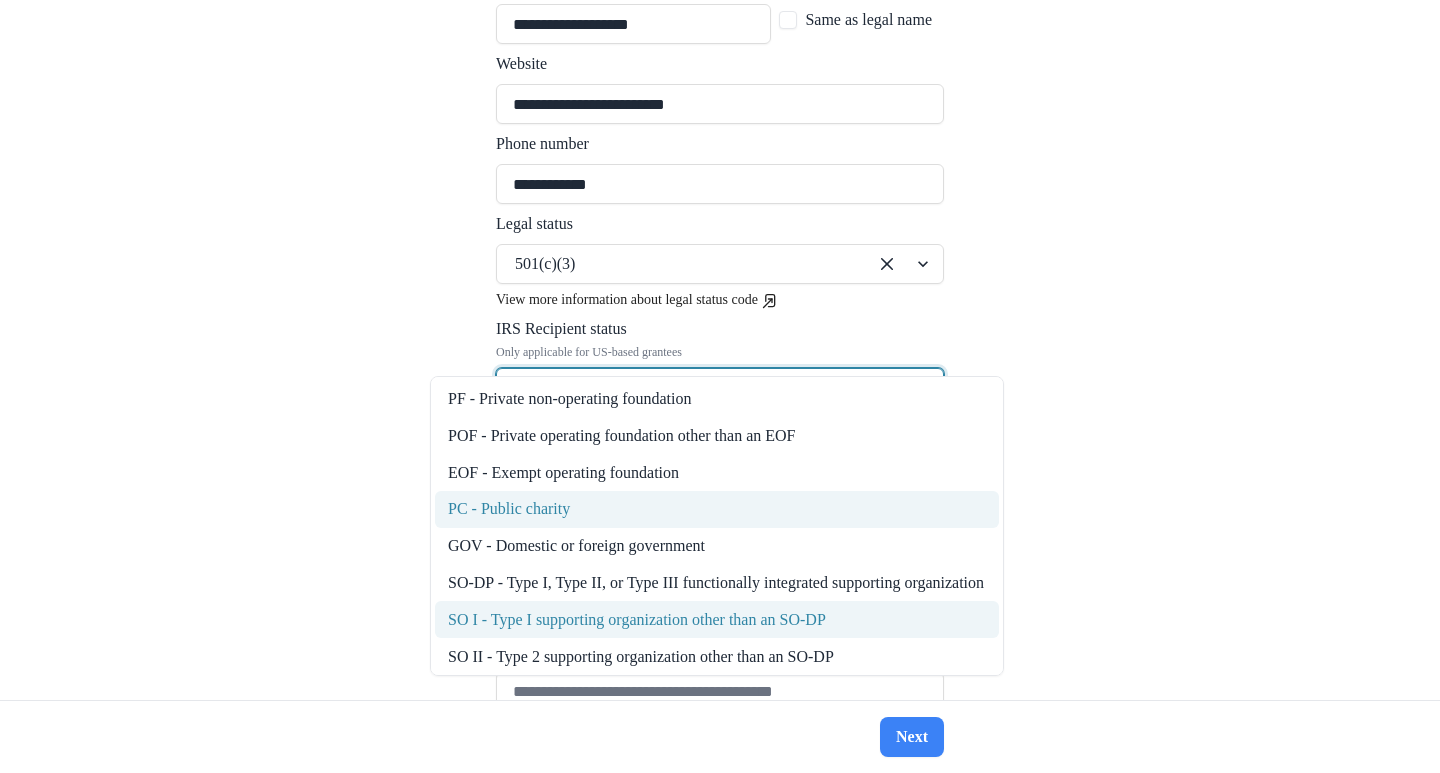 click on "PC - Public charity" at bounding box center [717, 509] 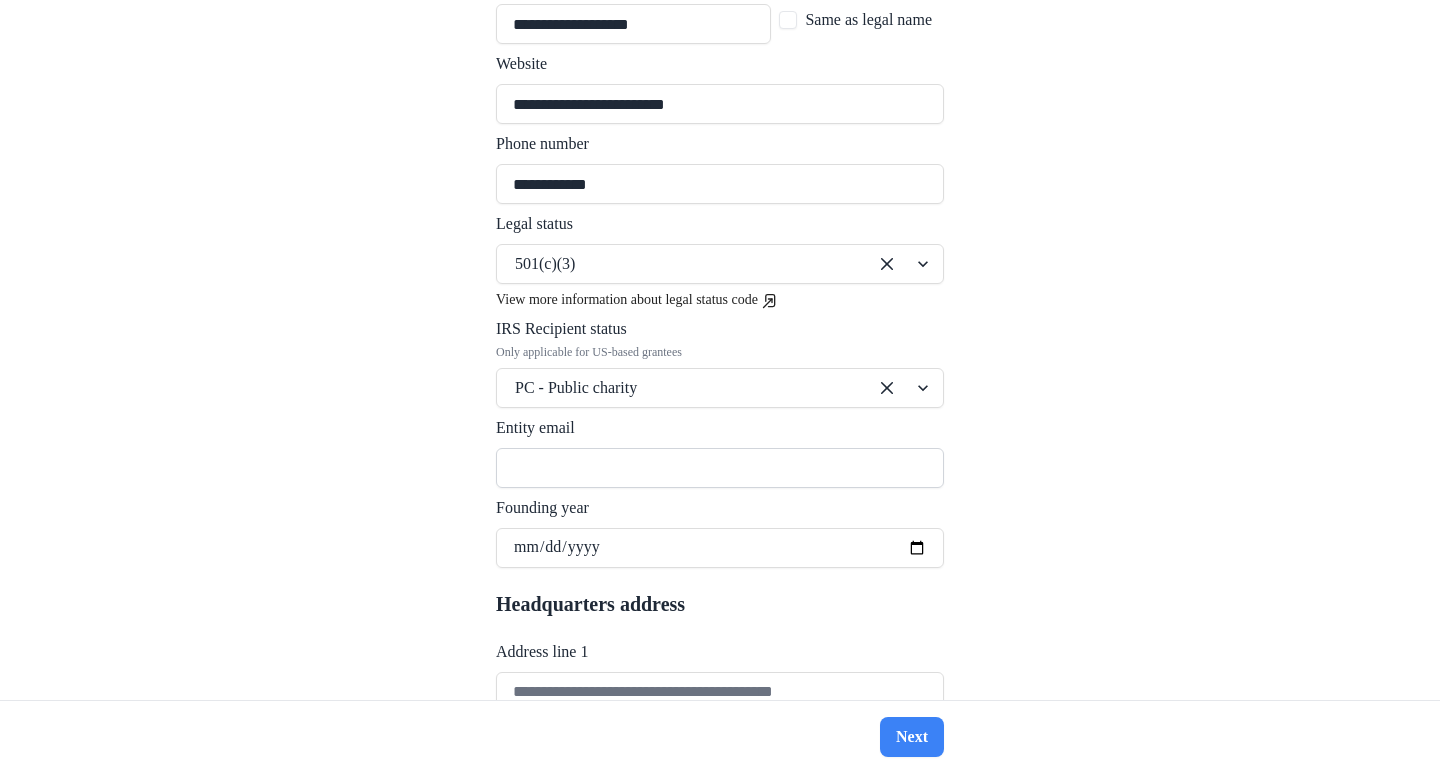 click on "Entity email" at bounding box center [720, 468] 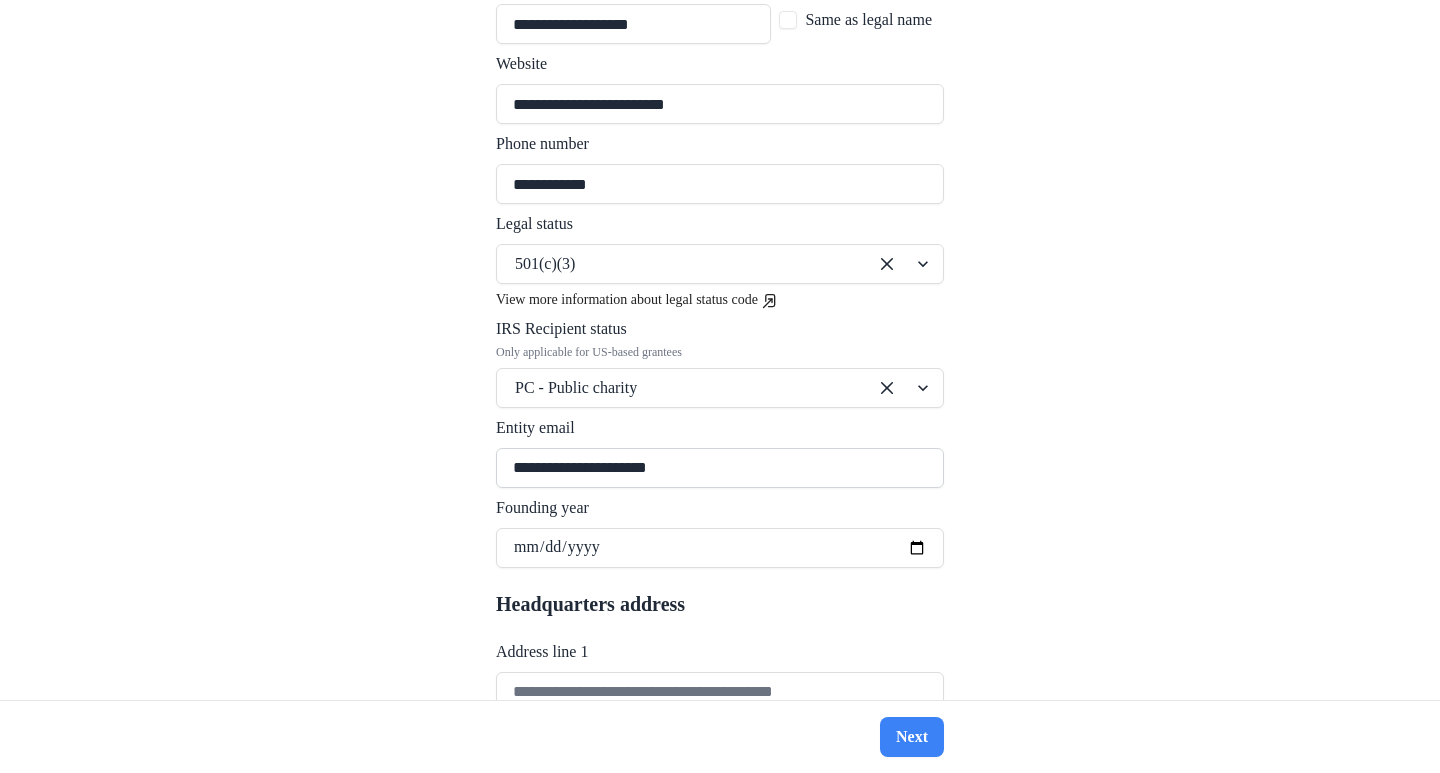 type on "**********" 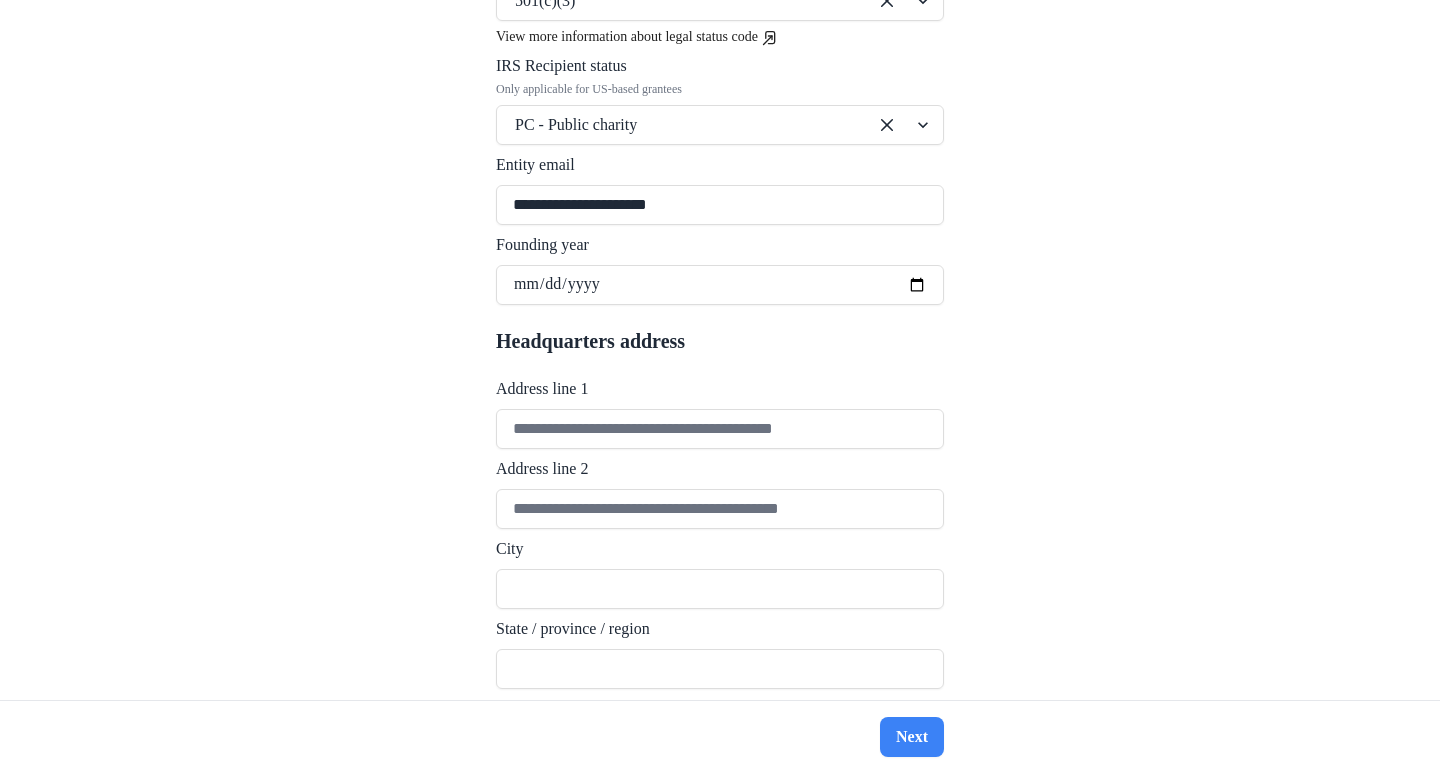 scroll, scrollTop: 1000, scrollLeft: 0, axis: vertical 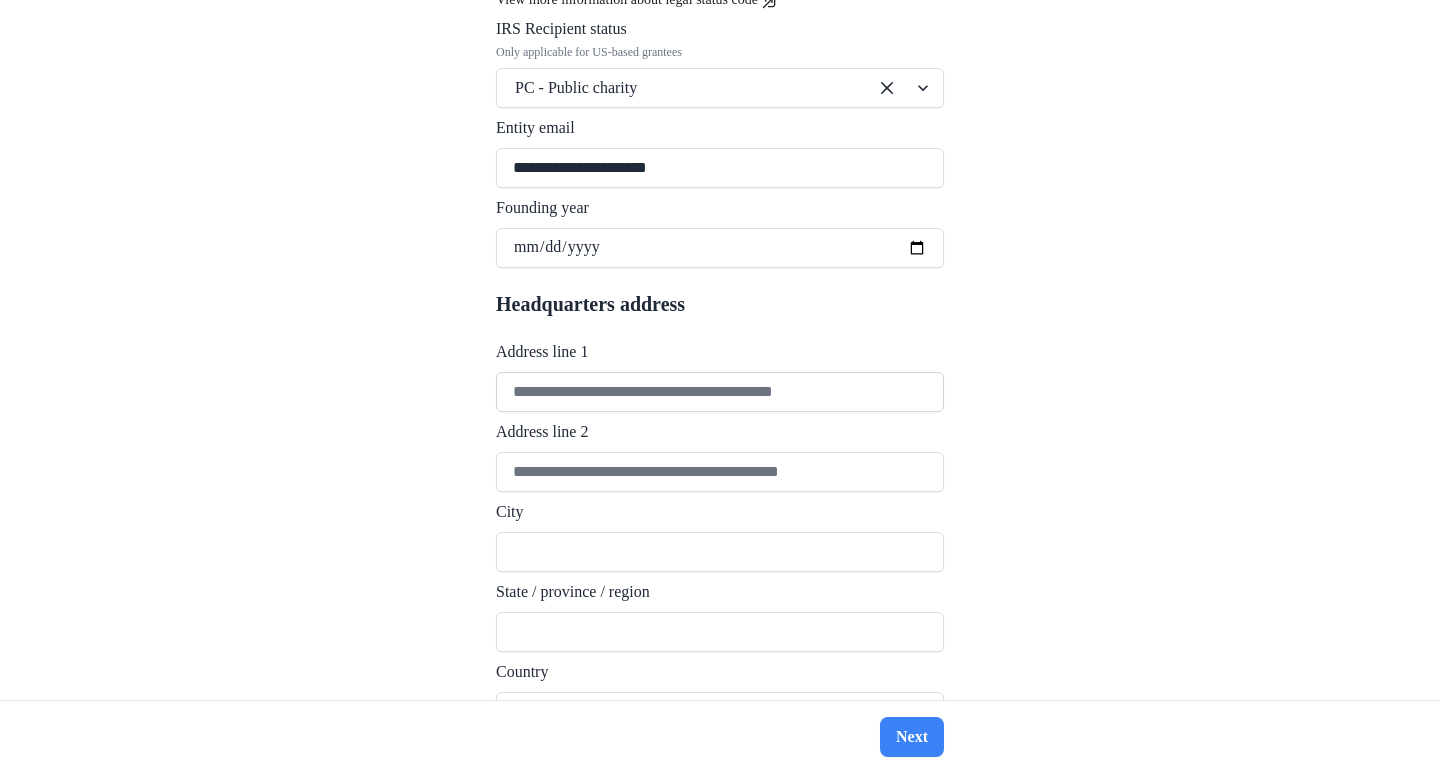 click on "Address line 1" at bounding box center [720, 392] 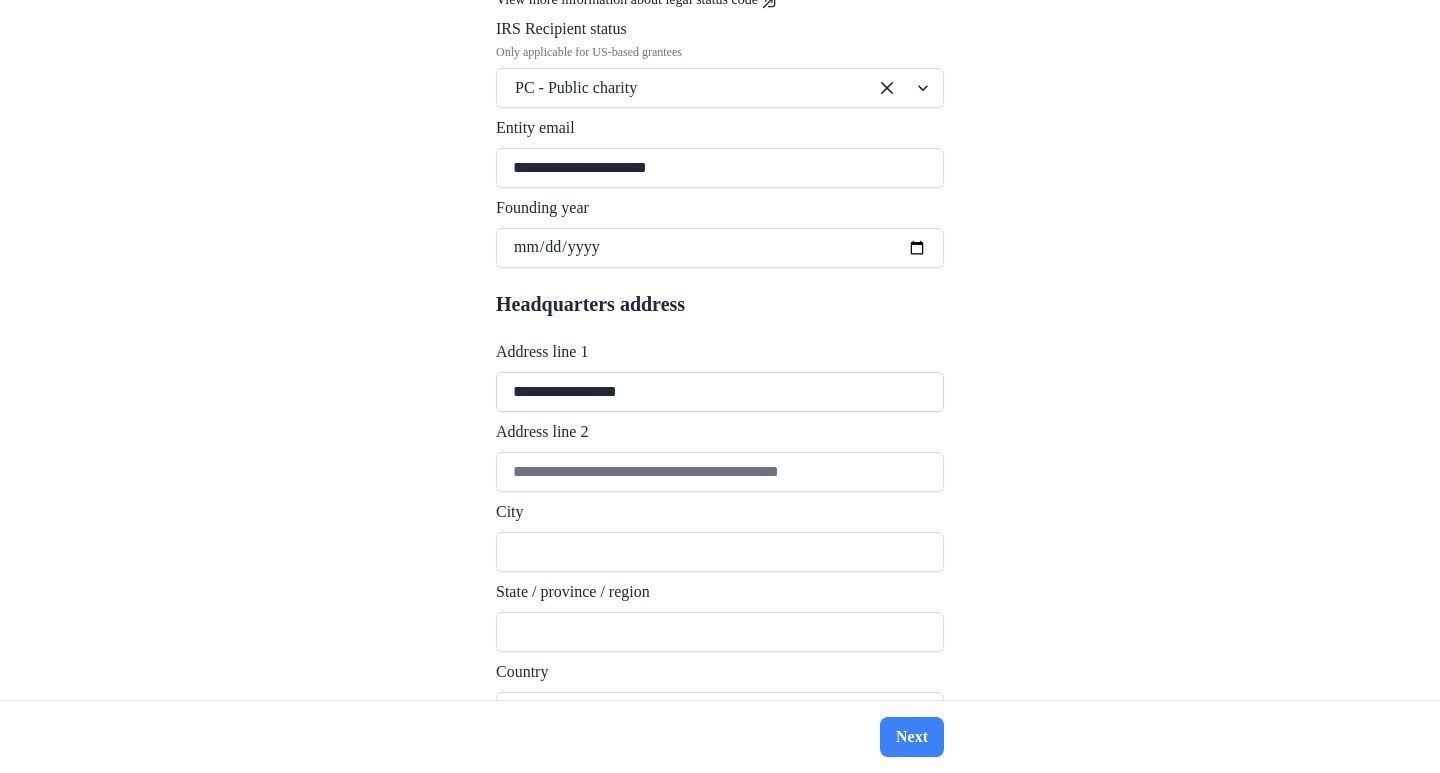 type on "**********" 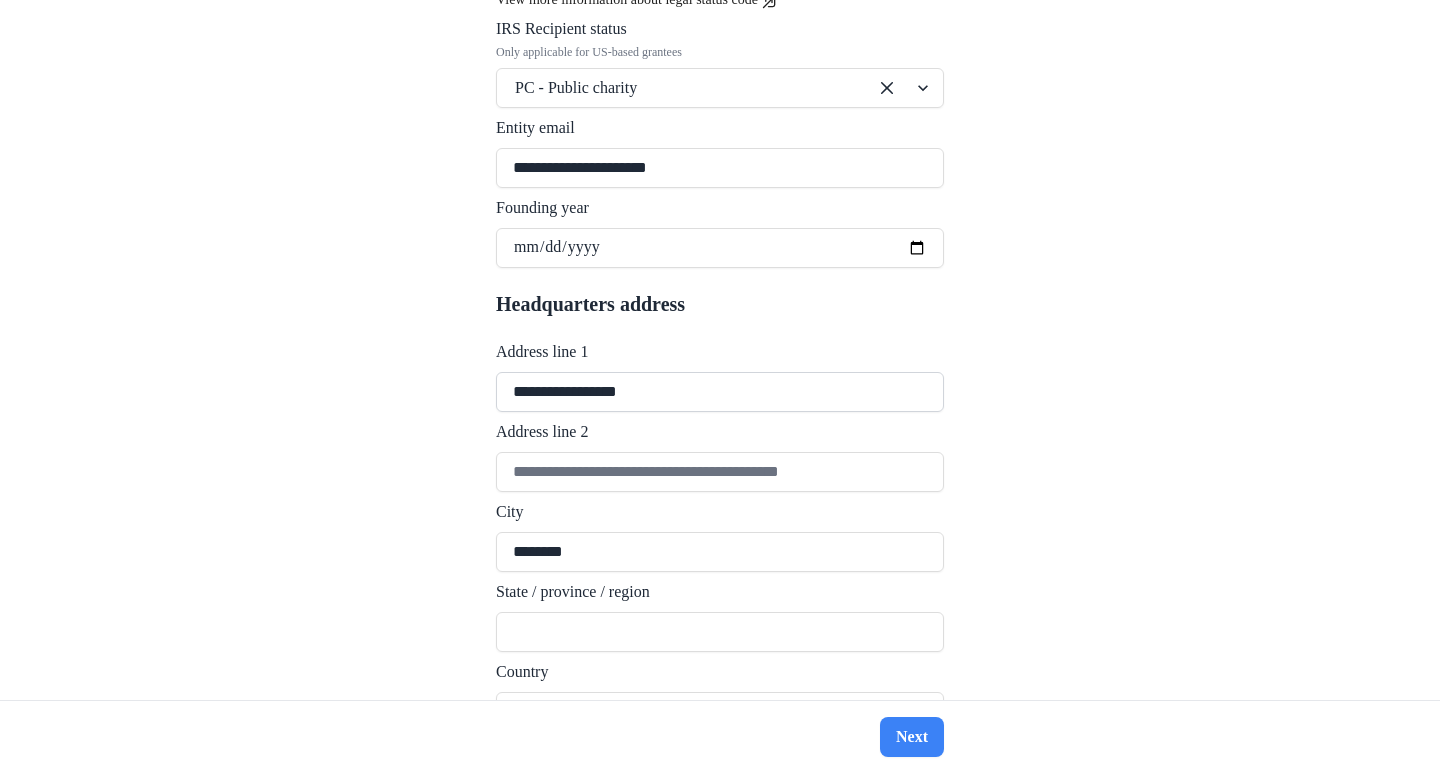 type on "********" 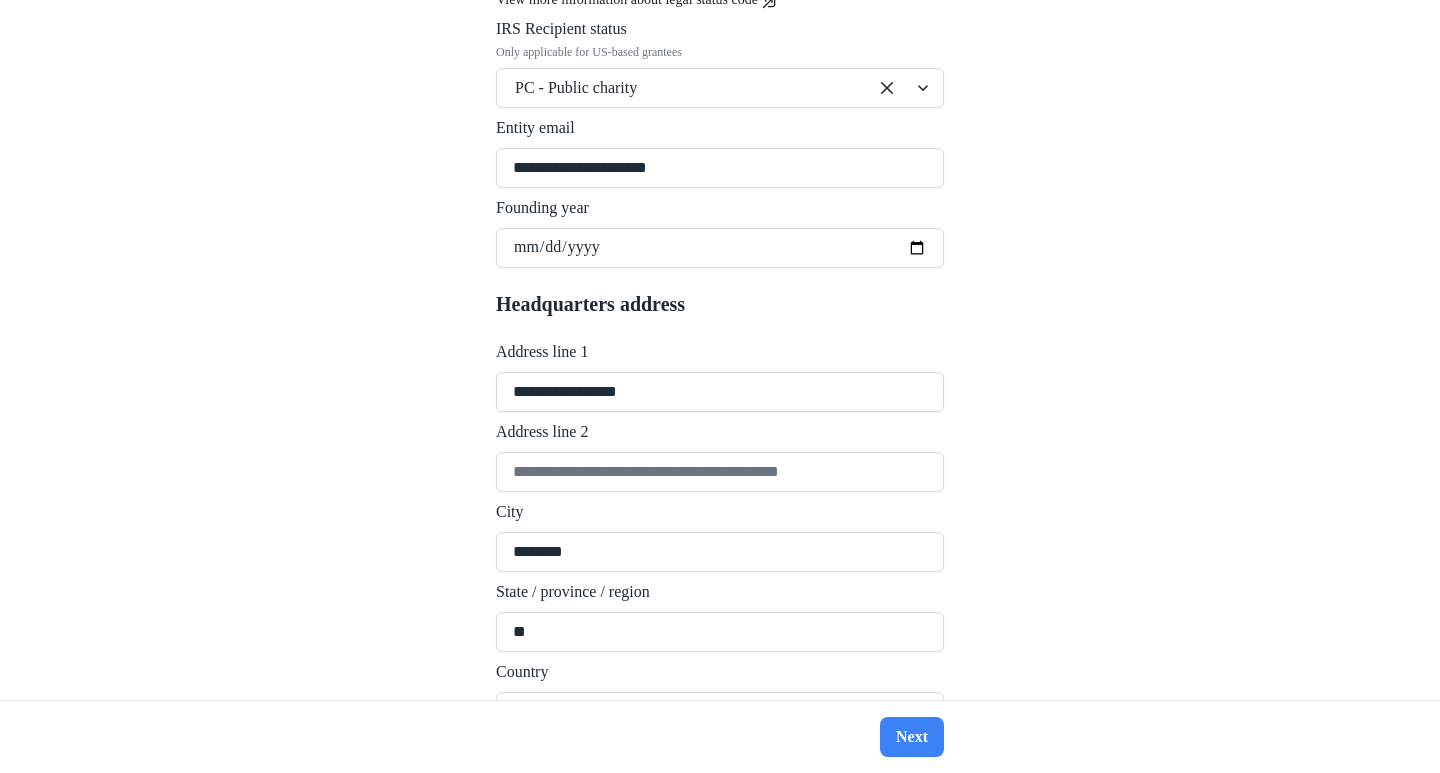 type on "**" 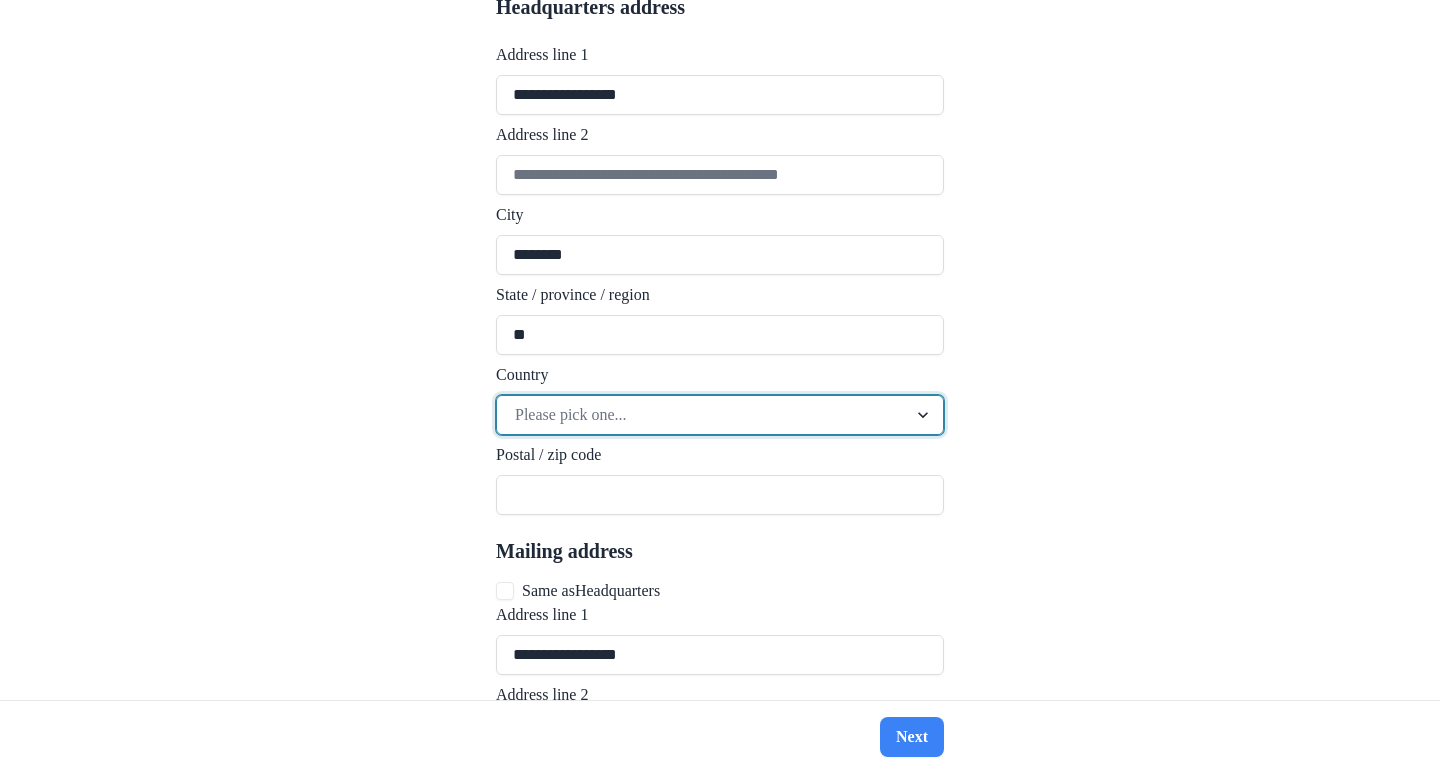 scroll, scrollTop: 1300, scrollLeft: 0, axis: vertical 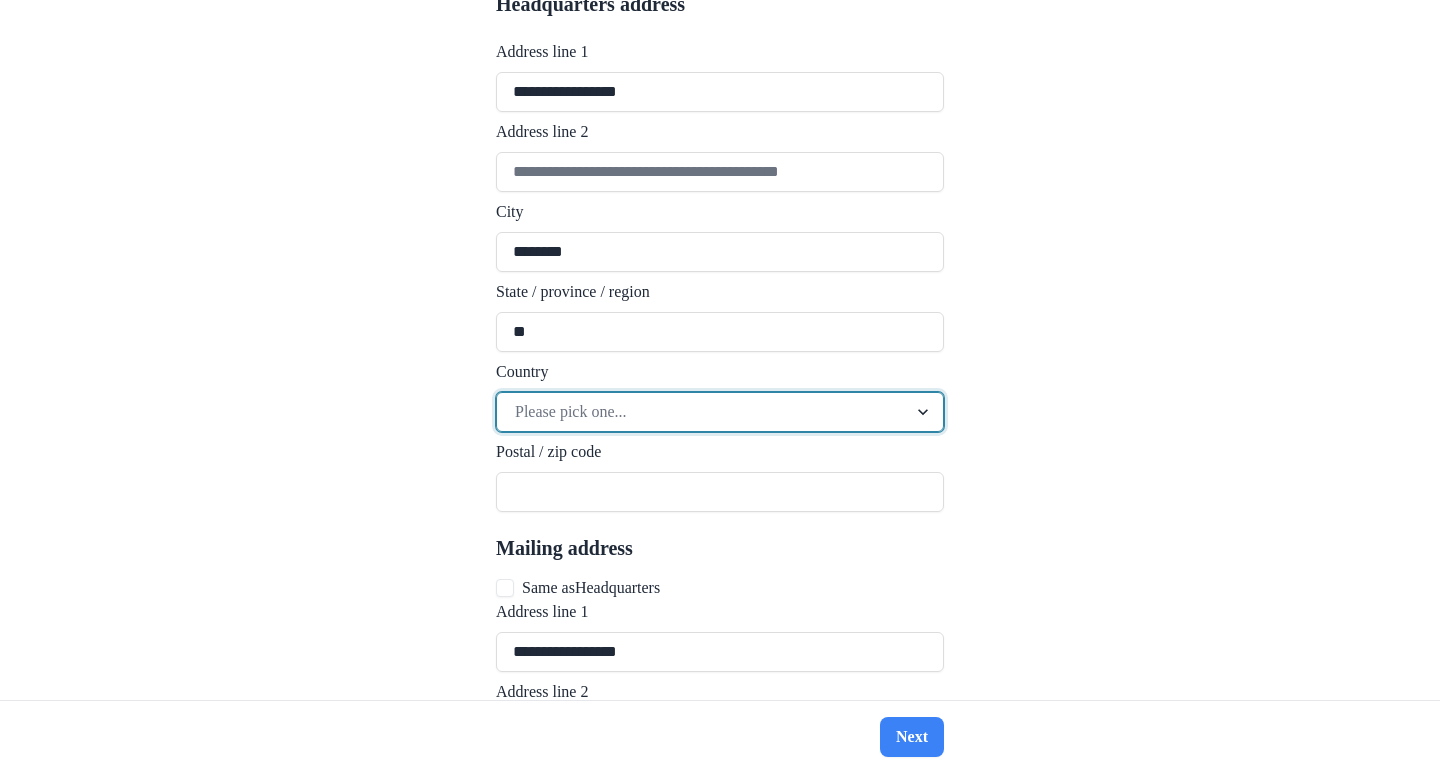 click at bounding box center (925, 412) 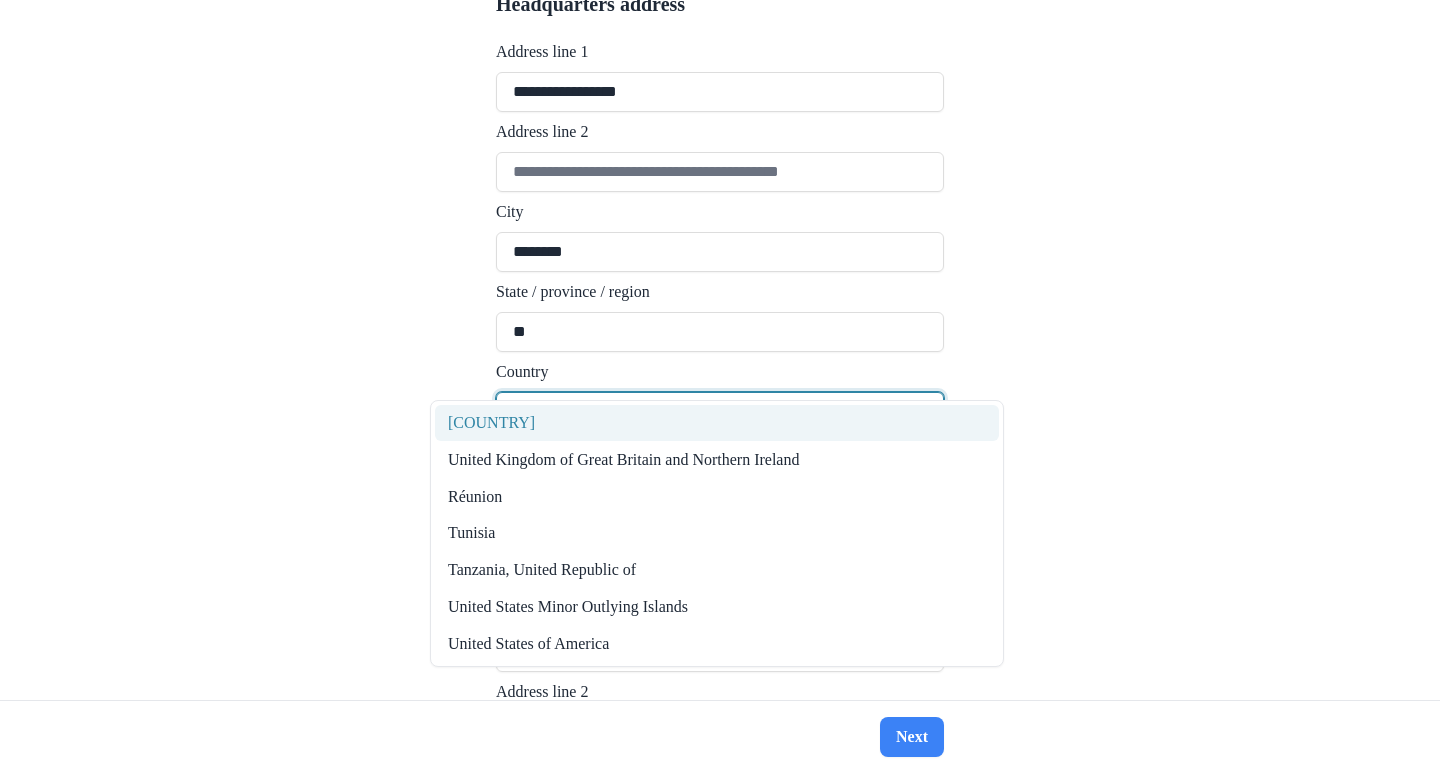 click on "[COUNTRY]" at bounding box center [717, 423] 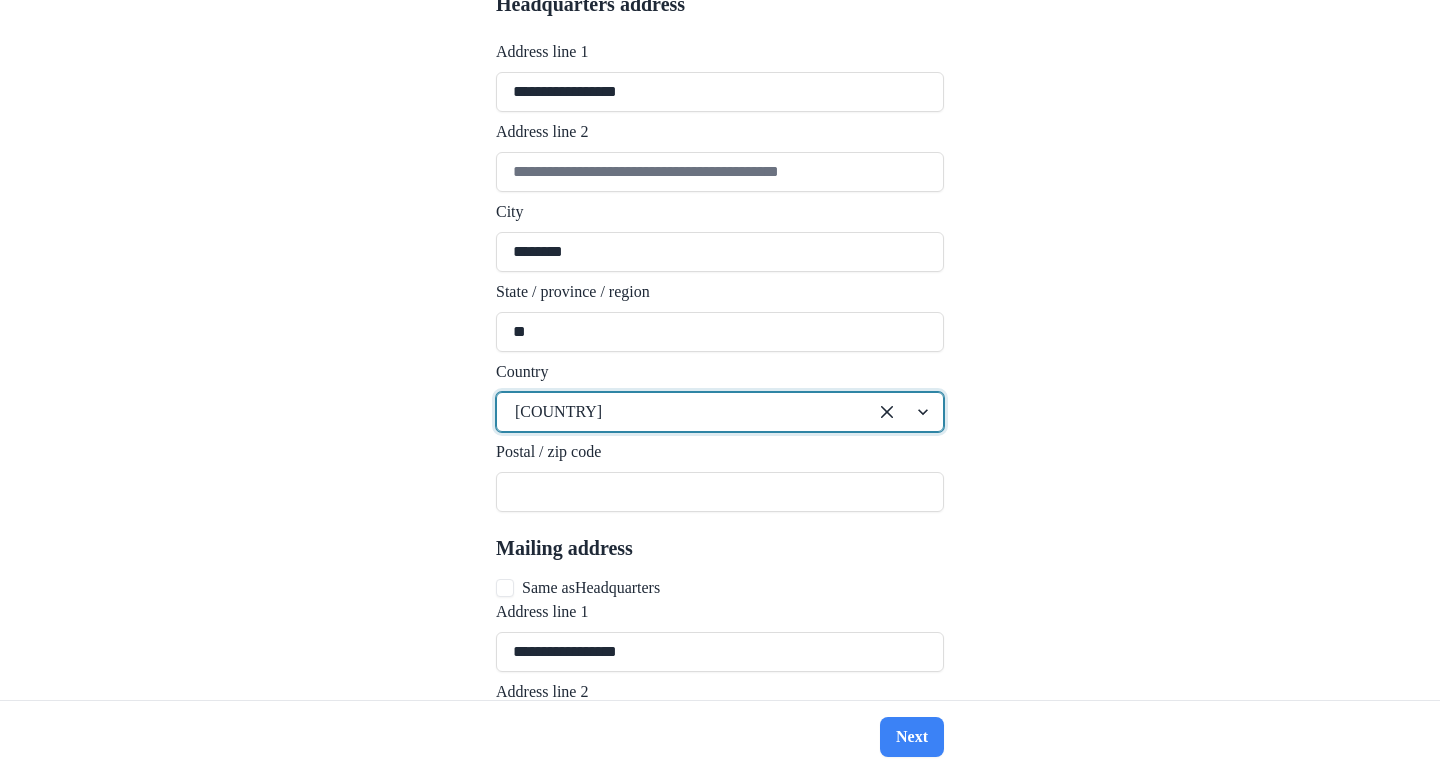 click on "**********" at bounding box center (720, 350) 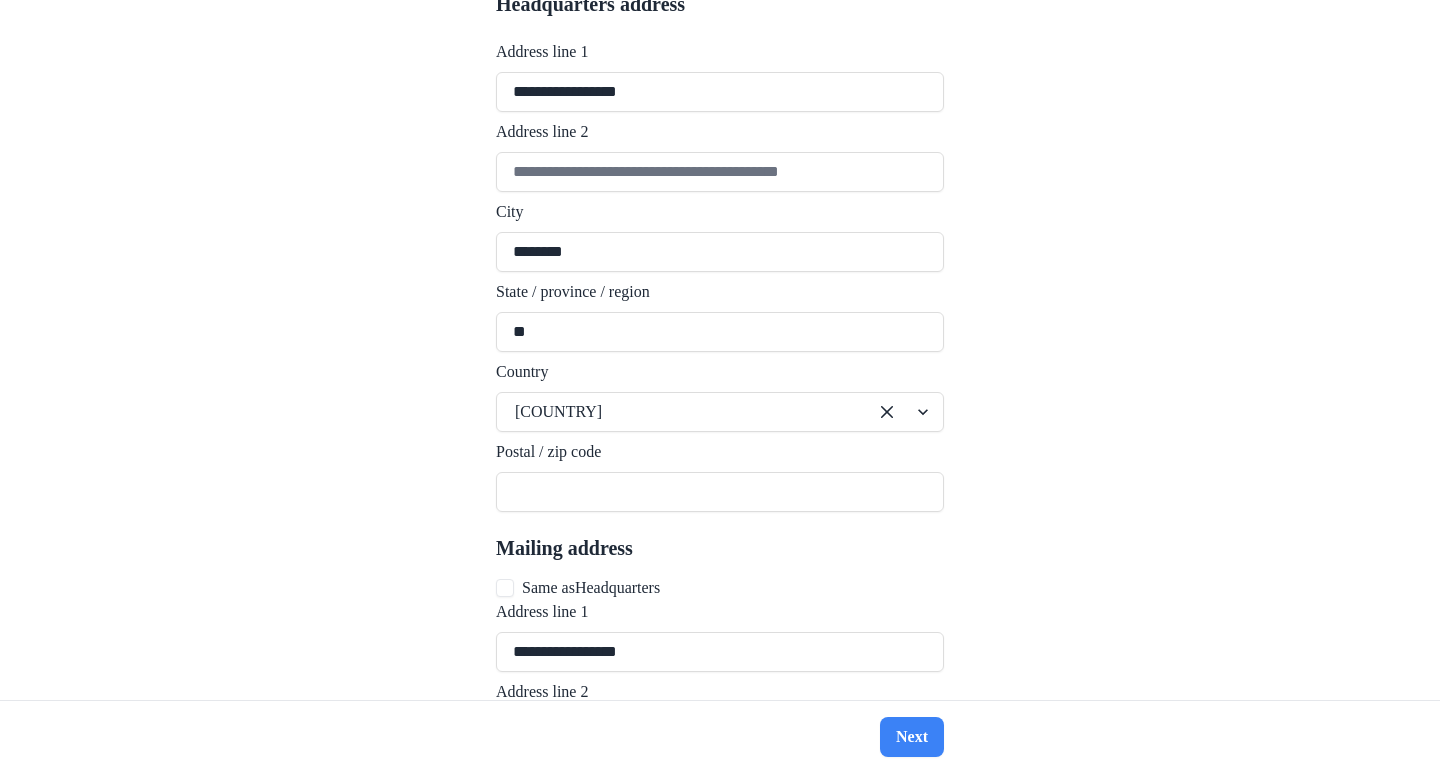 click on "**********" at bounding box center (720, 276) 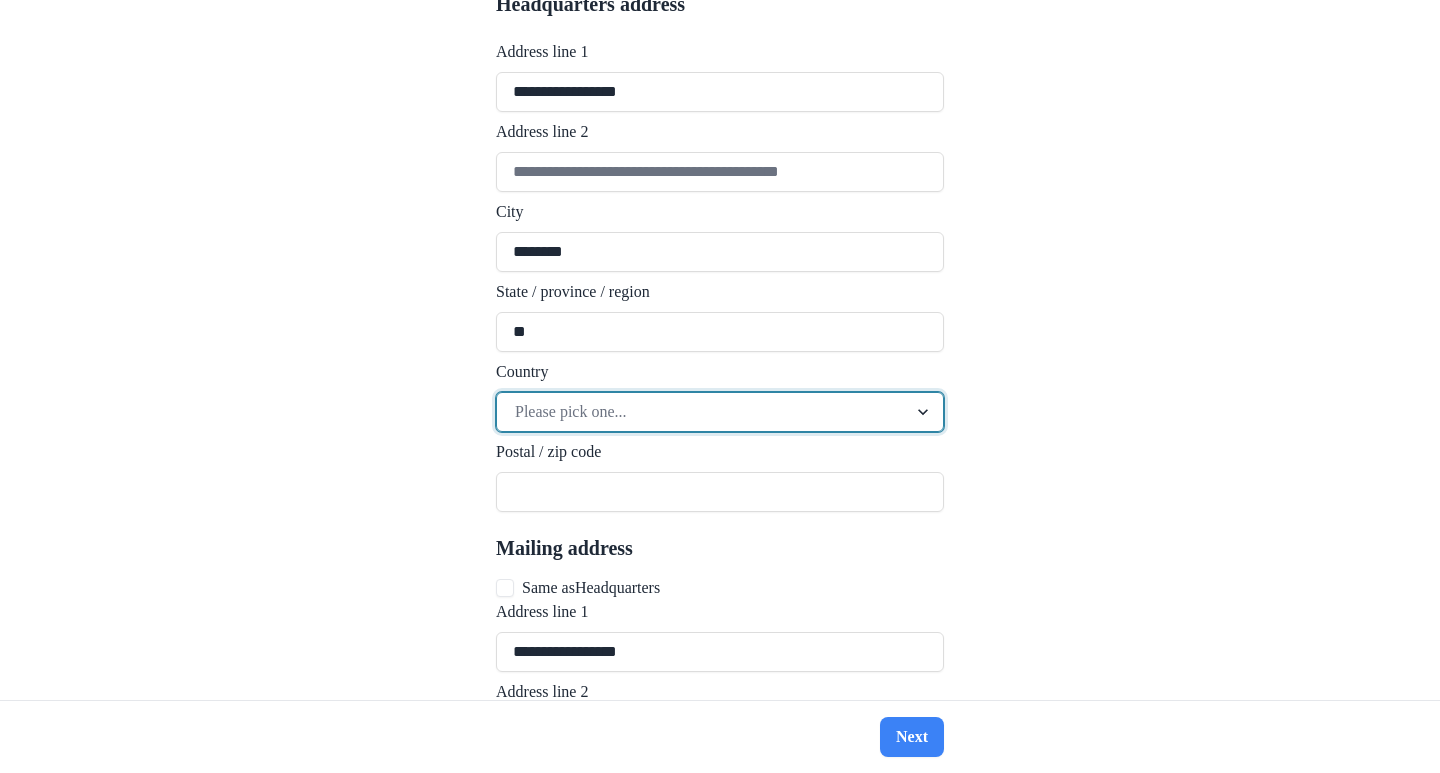 click at bounding box center (925, 412) 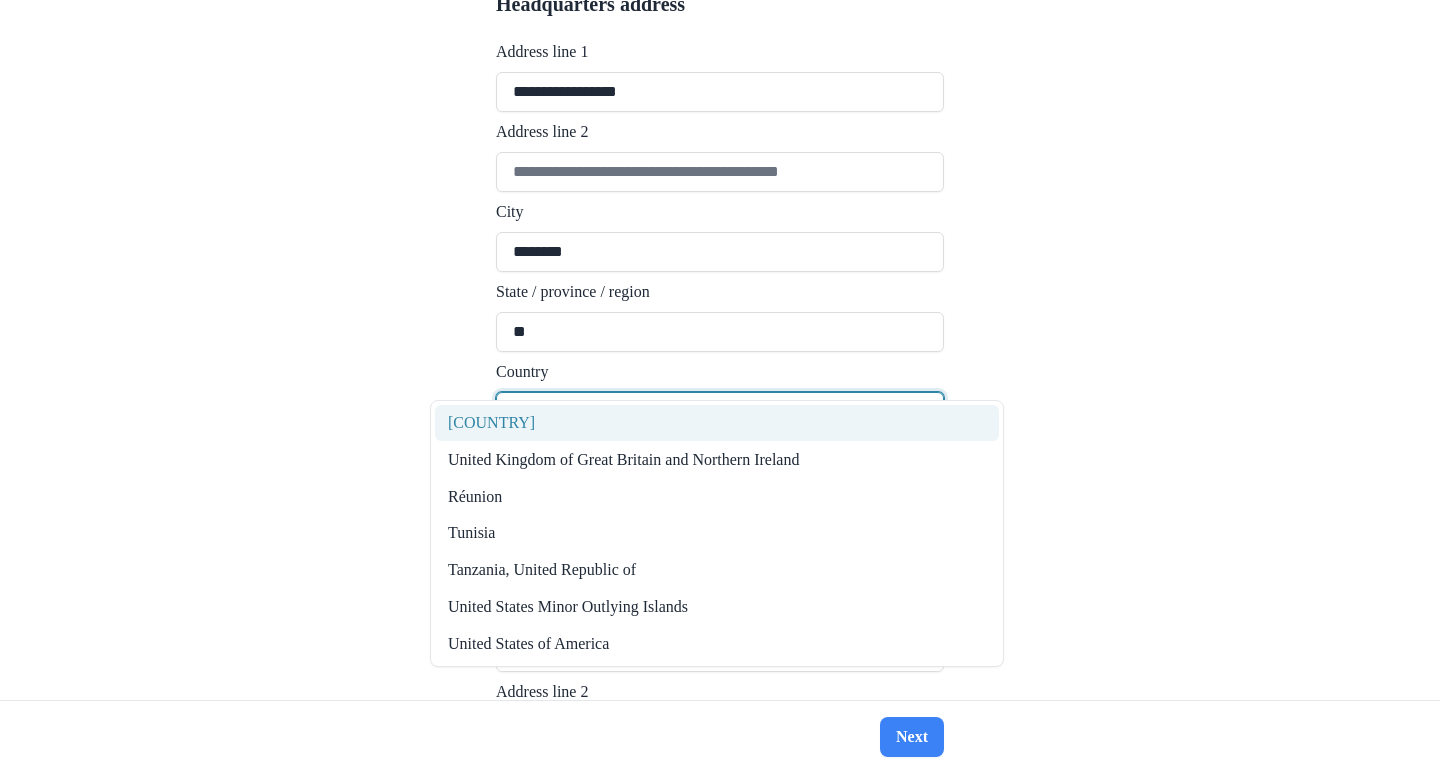 scroll, scrollTop: 0, scrollLeft: 0, axis: both 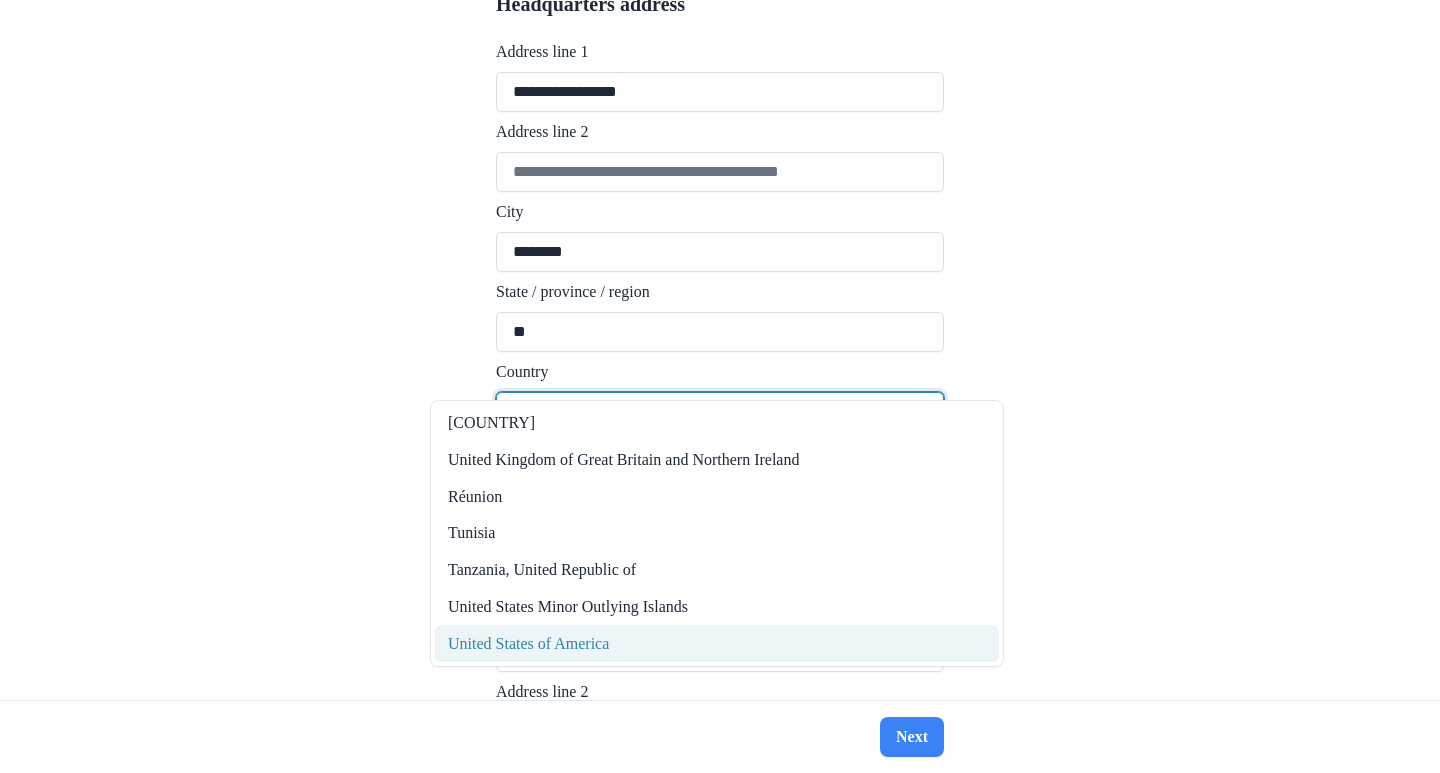 click on "United States of America" at bounding box center [717, 643] 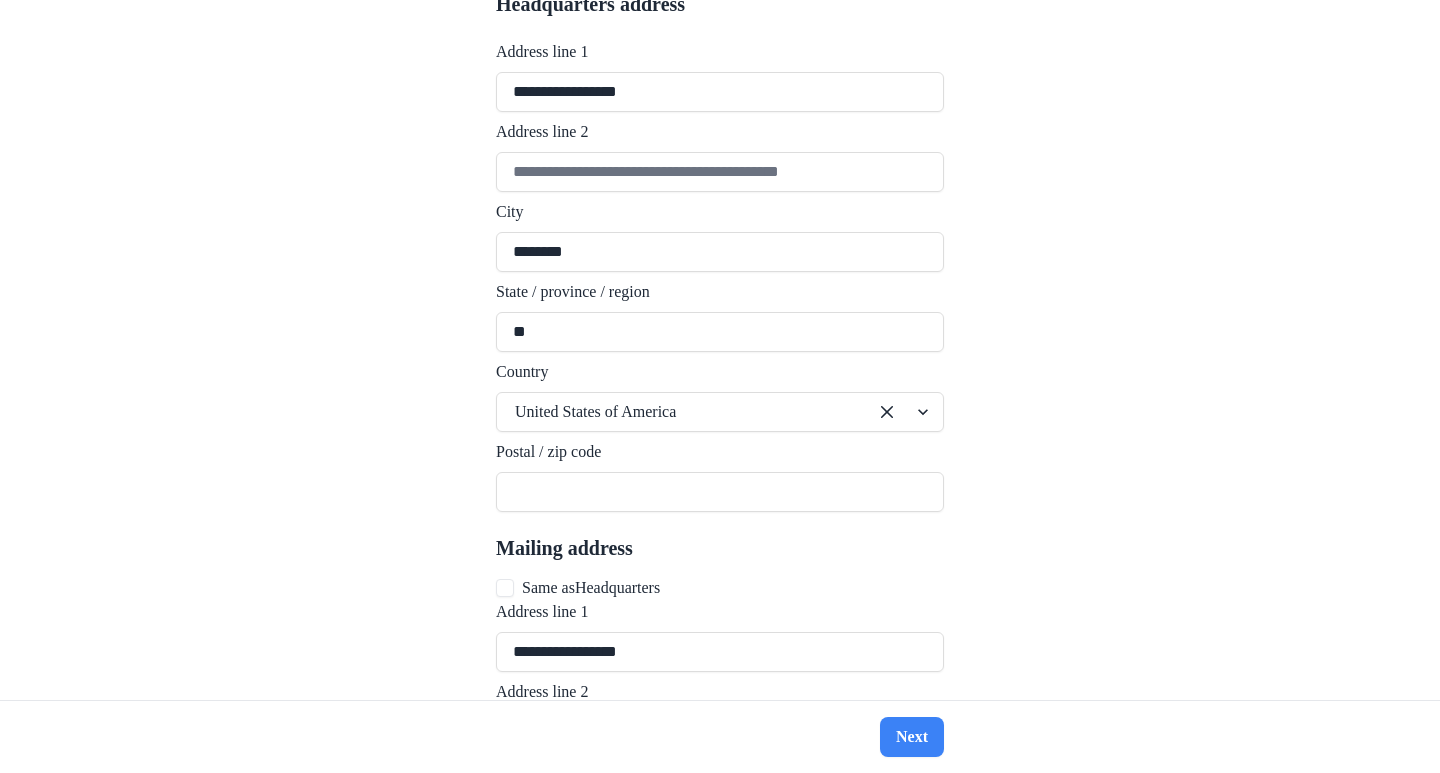 click on "**********" at bounding box center [720, 350] 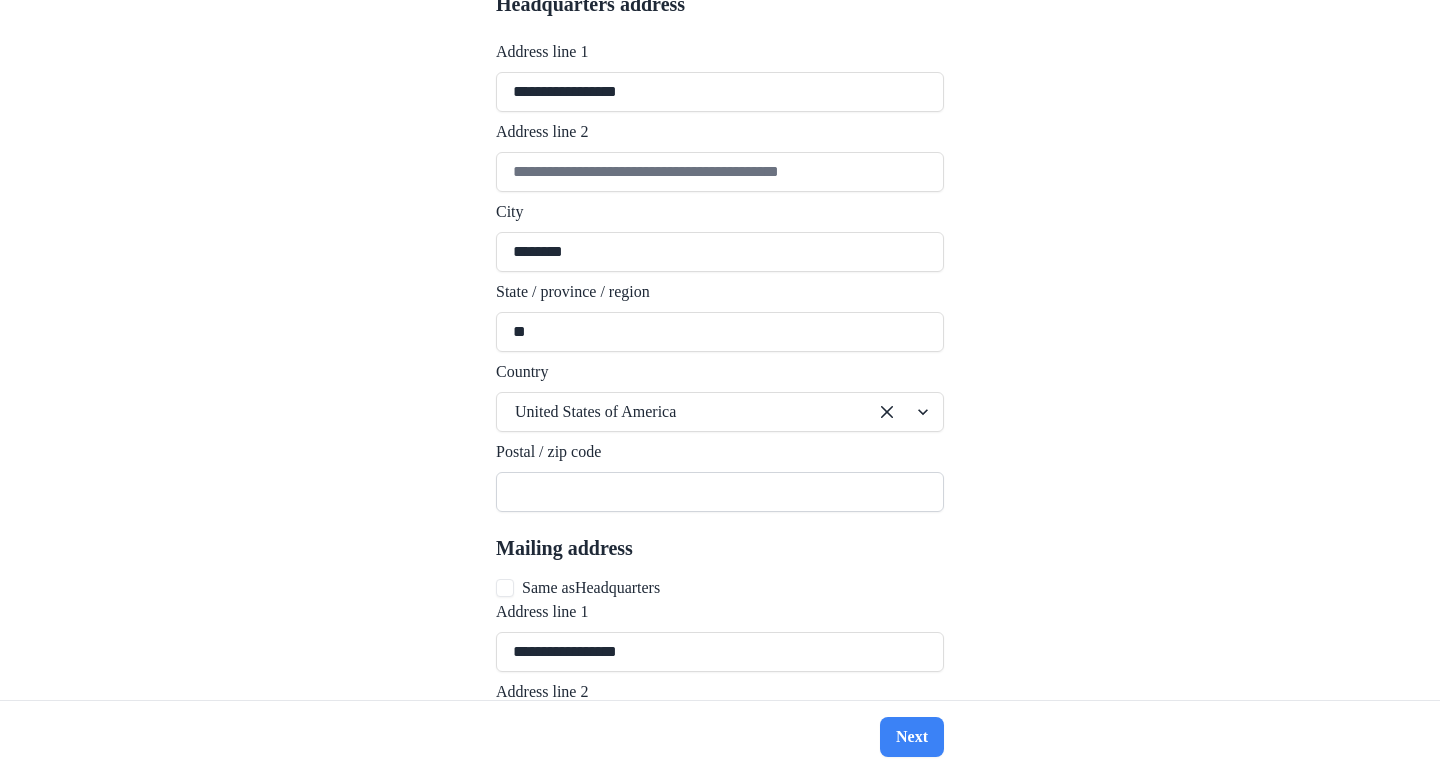 click on "Postal / zip code" at bounding box center (720, 492) 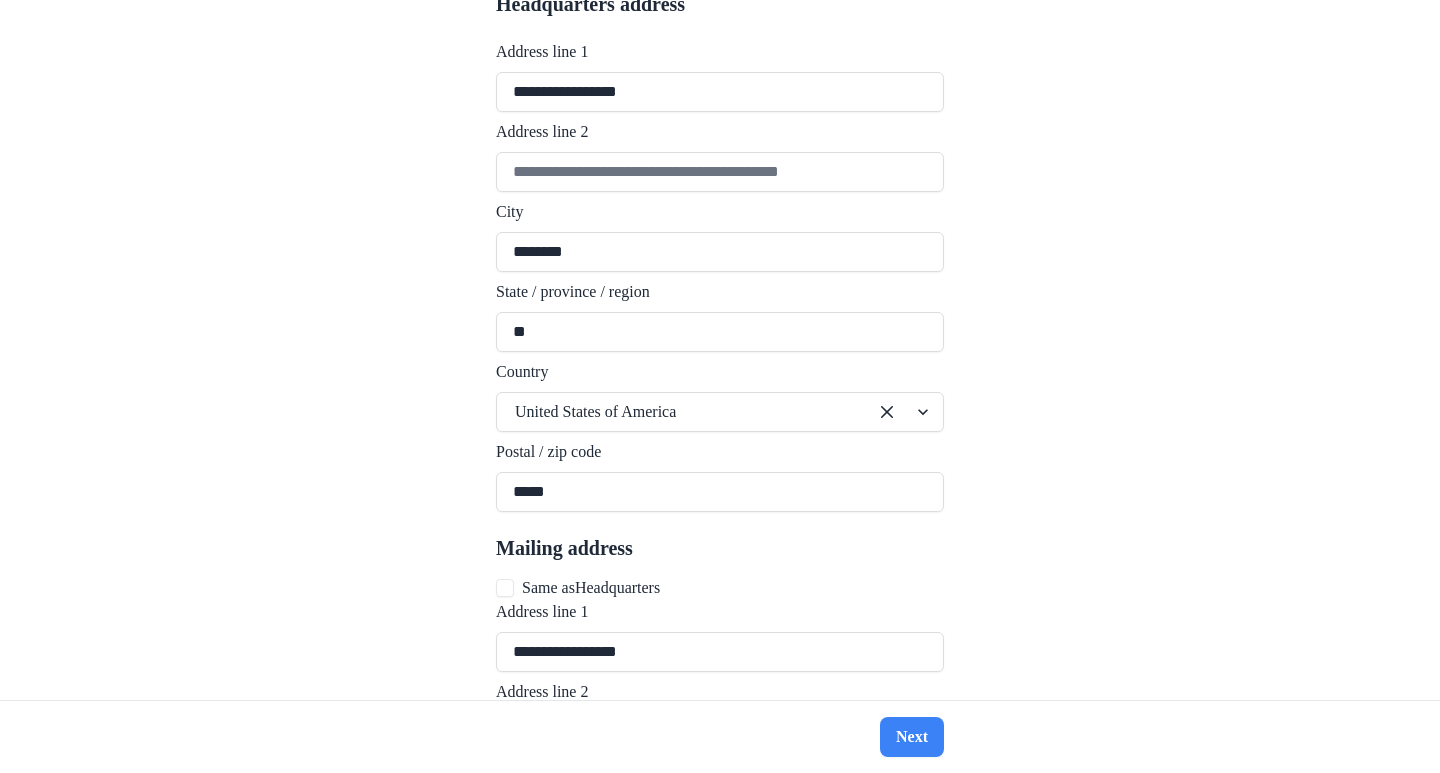 type on "*****" 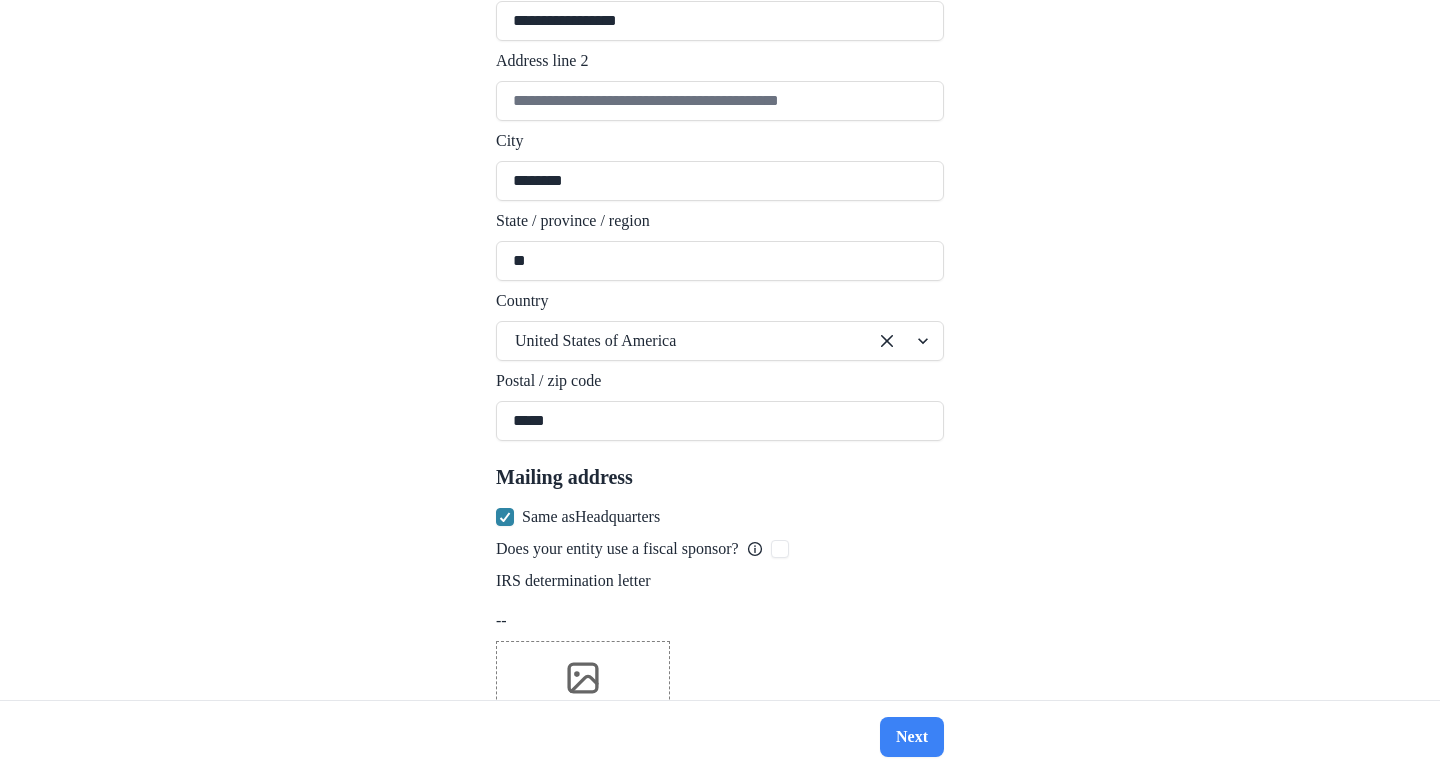 scroll, scrollTop: 1419, scrollLeft: 0, axis: vertical 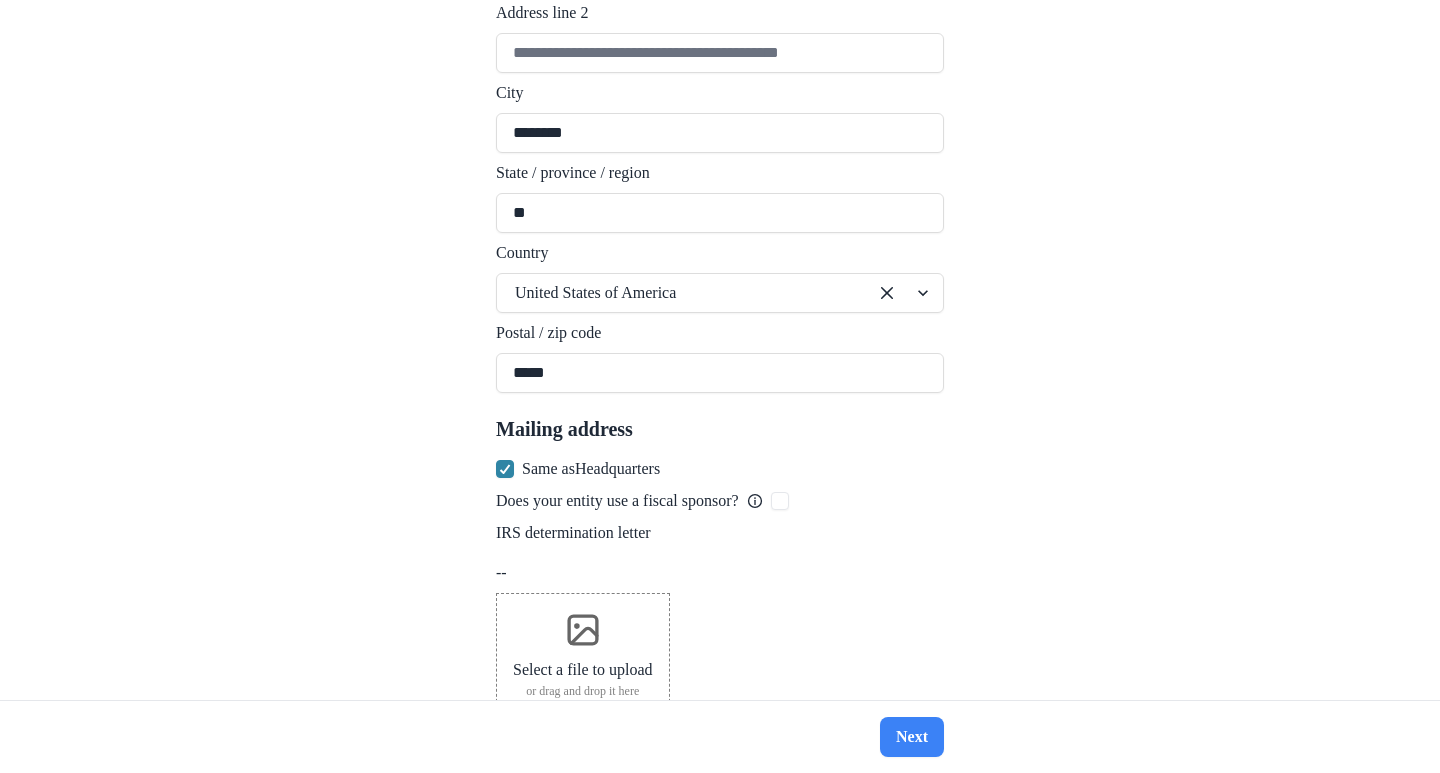 click at bounding box center [583, 630] 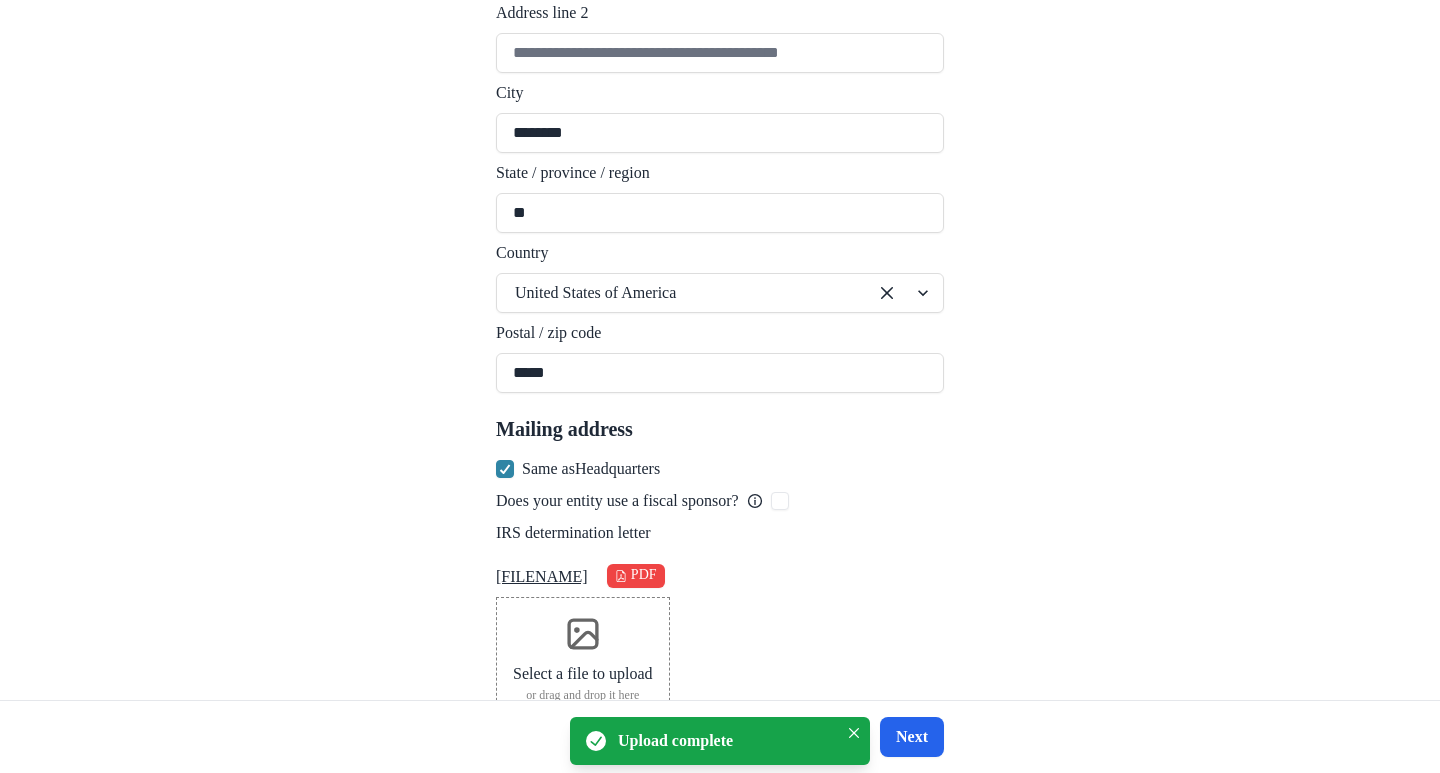 click on "Next" at bounding box center (912, 737) 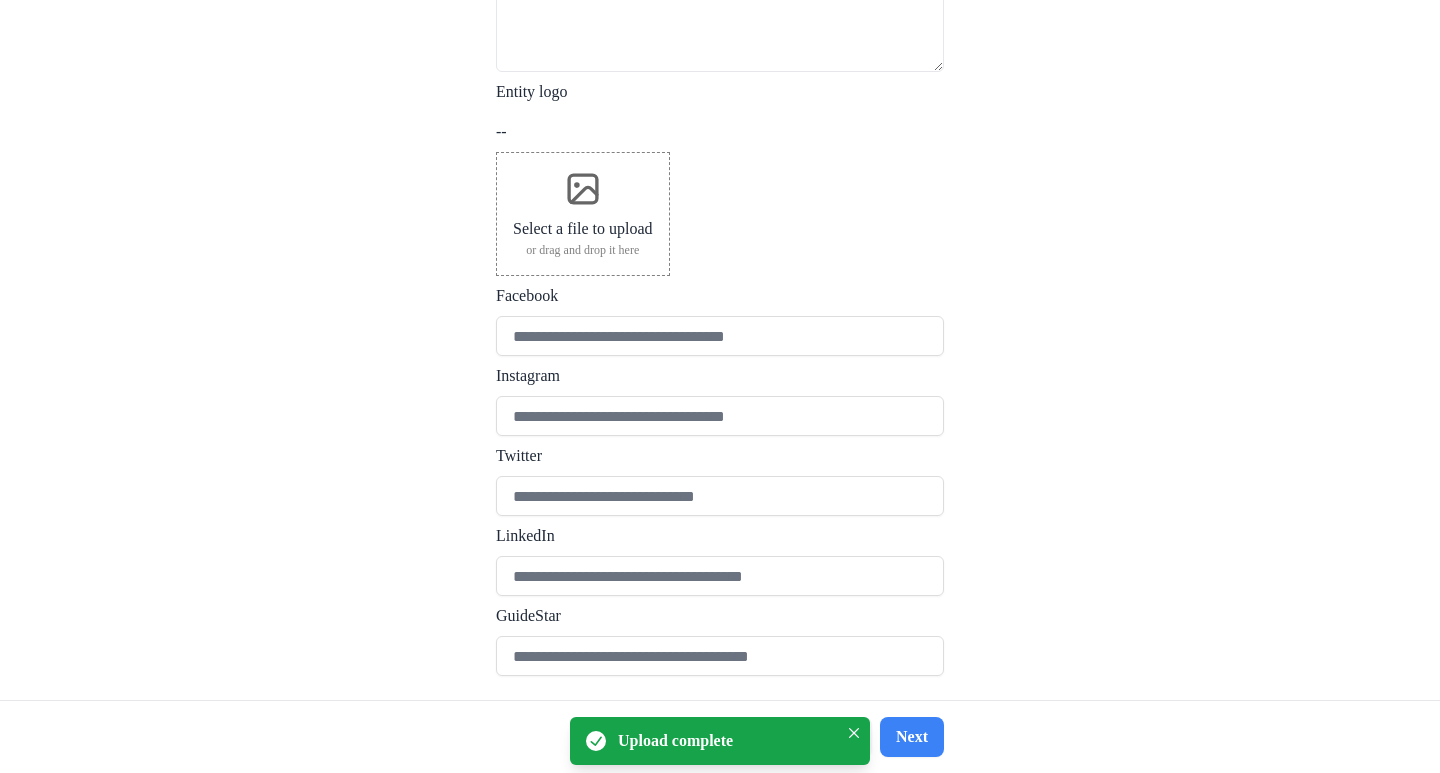 scroll, scrollTop: 0, scrollLeft: 0, axis: both 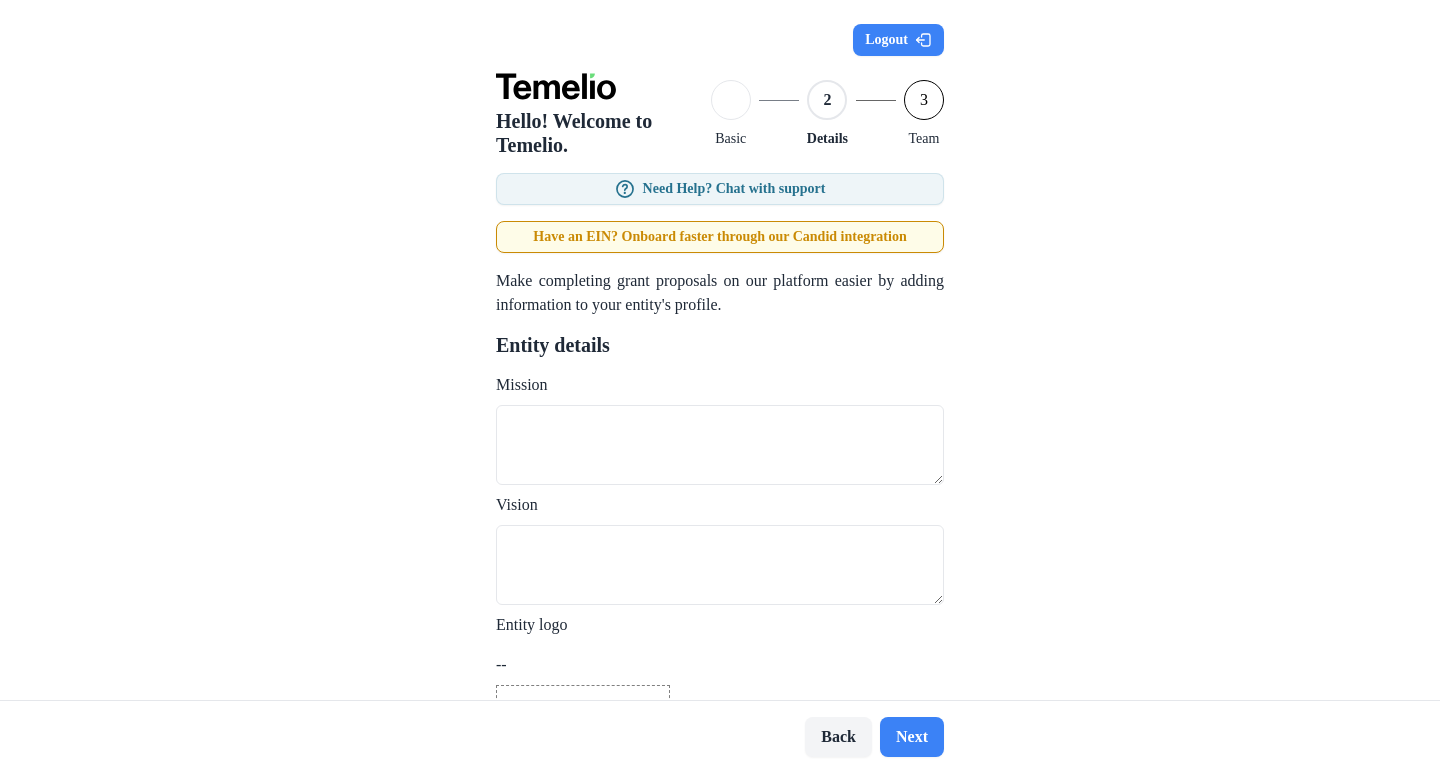 click on "Logout Hello! Welcome to Temelio. 1 Basic 2 Details 3 Team Need Help? Chat with support Have an EIN? Onboard faster through our Candid integration Make completing grant proposals on our platform easier by adding information to your entity's profile. Entity details Mission Vision Entity logo -- Select a file to upload or drag and drop it here Facebook Instagram Twitter LinkedIn GuideStar" at bounding box center (720, 350) 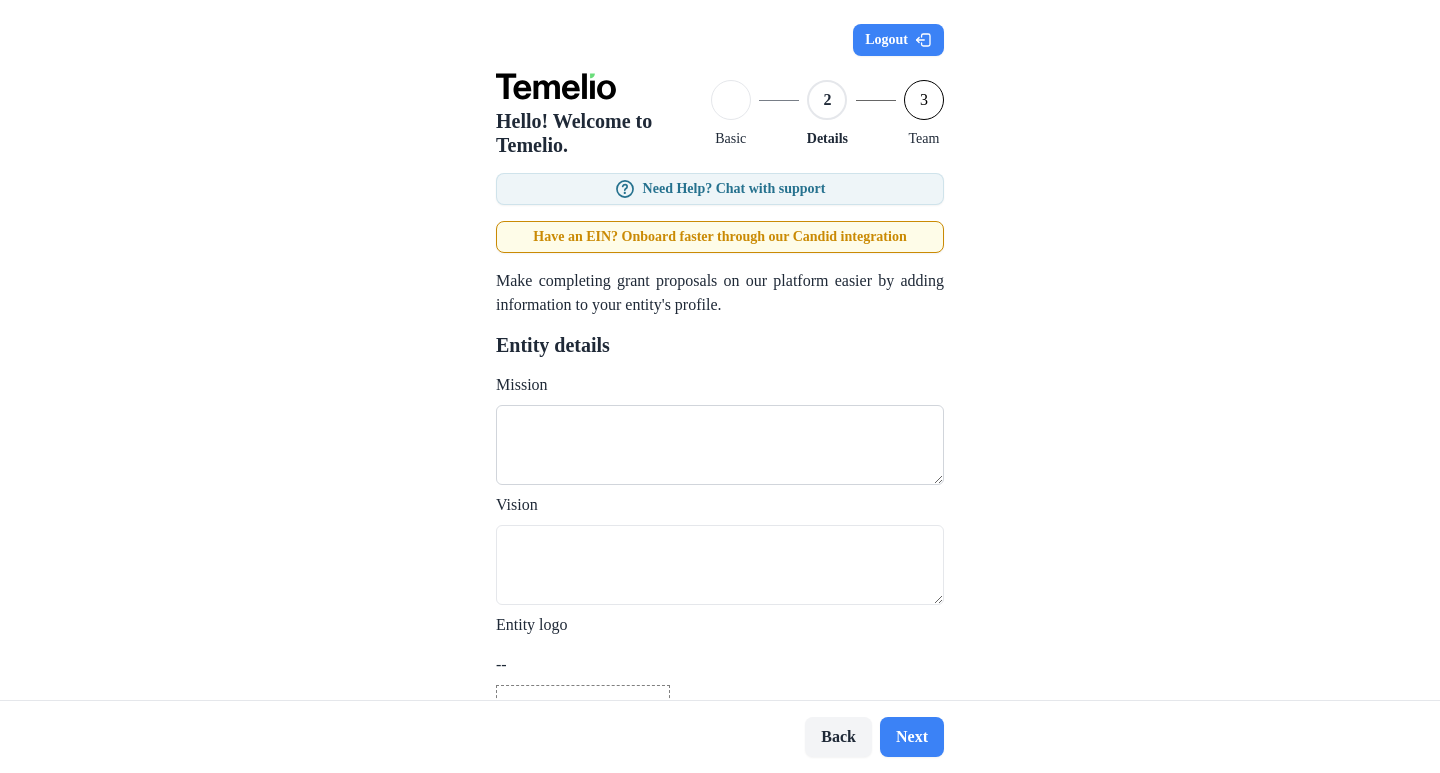 click on "Mission" at bounding box center (720, 445) 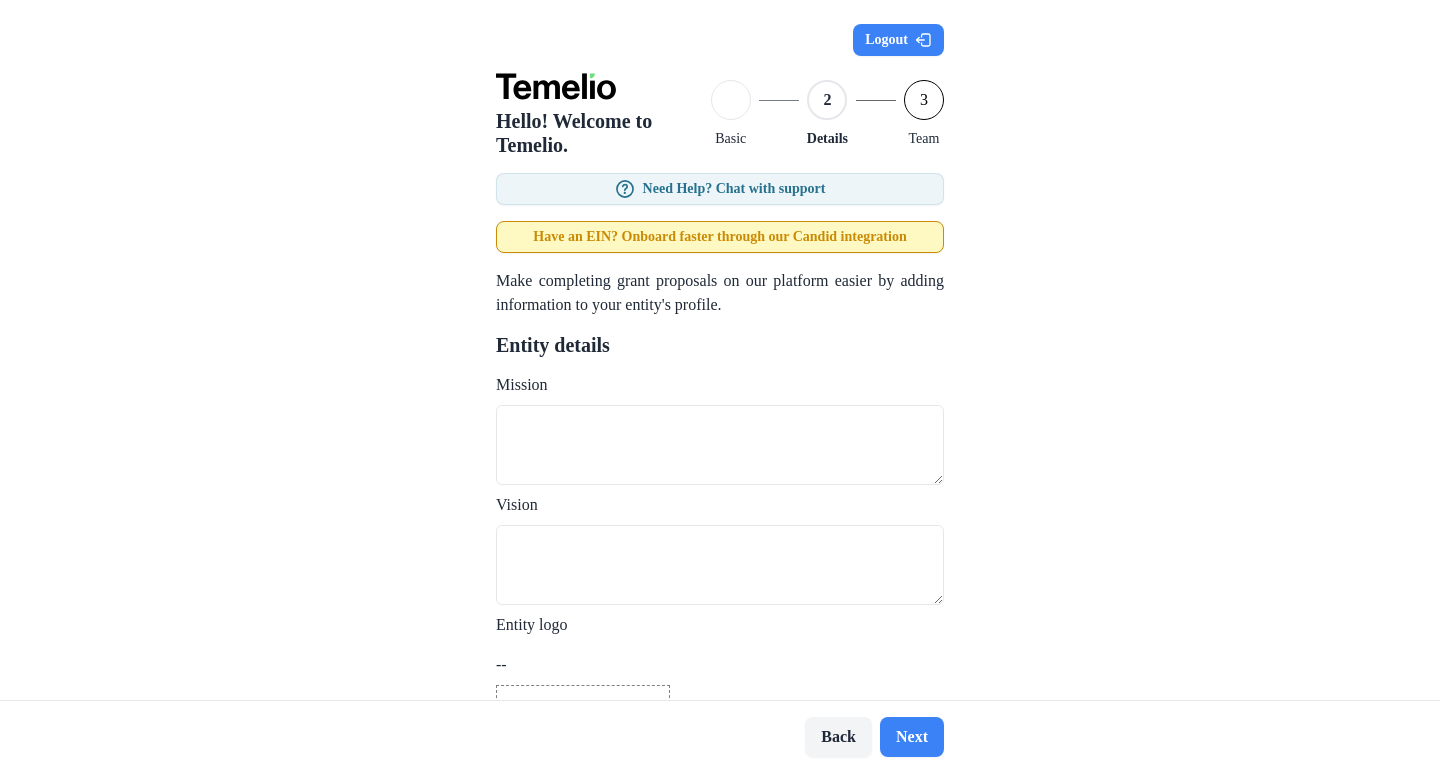 click on "Have an EIN? Onboard faster through our Candid integration" at bounding box center (720, 237) 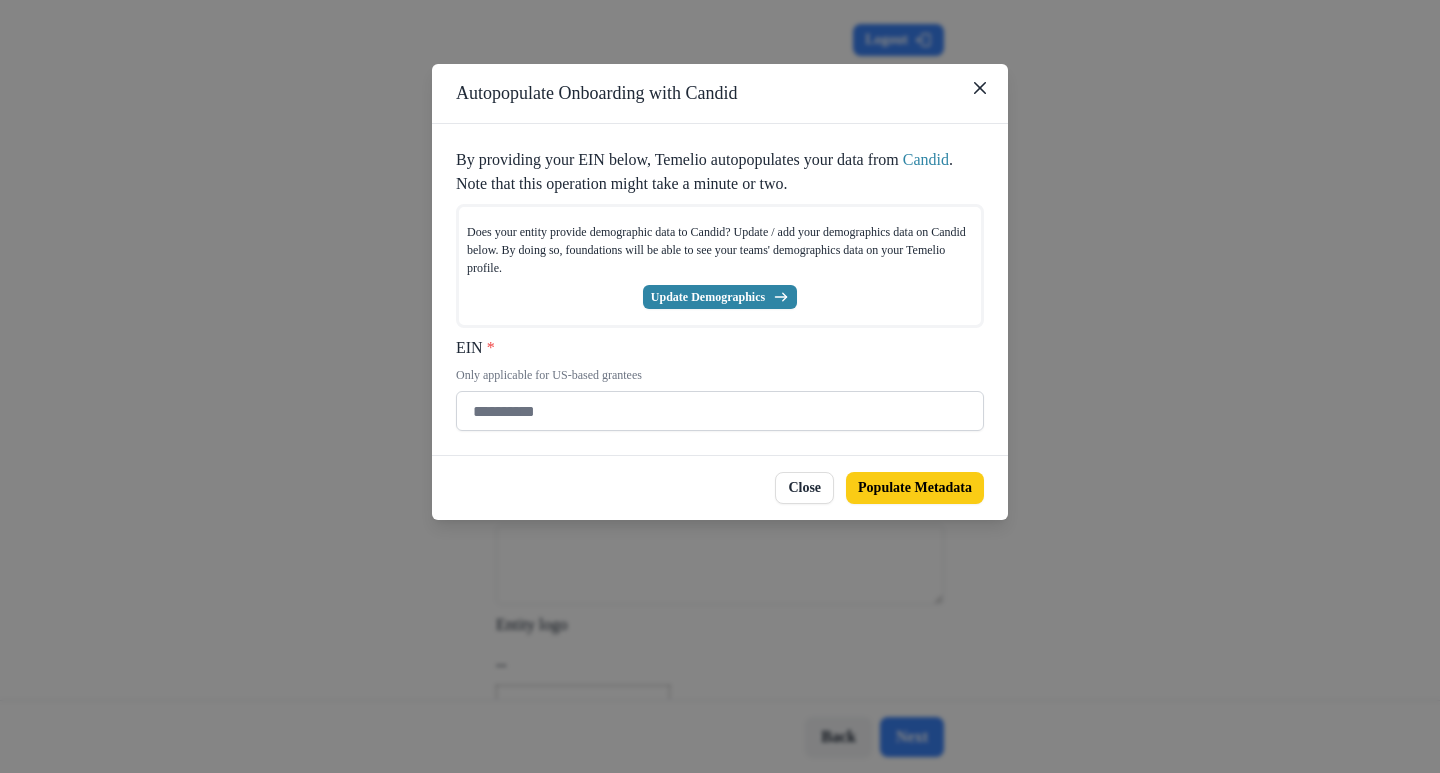 click on "EIN *" at bounding box center [720, 411] 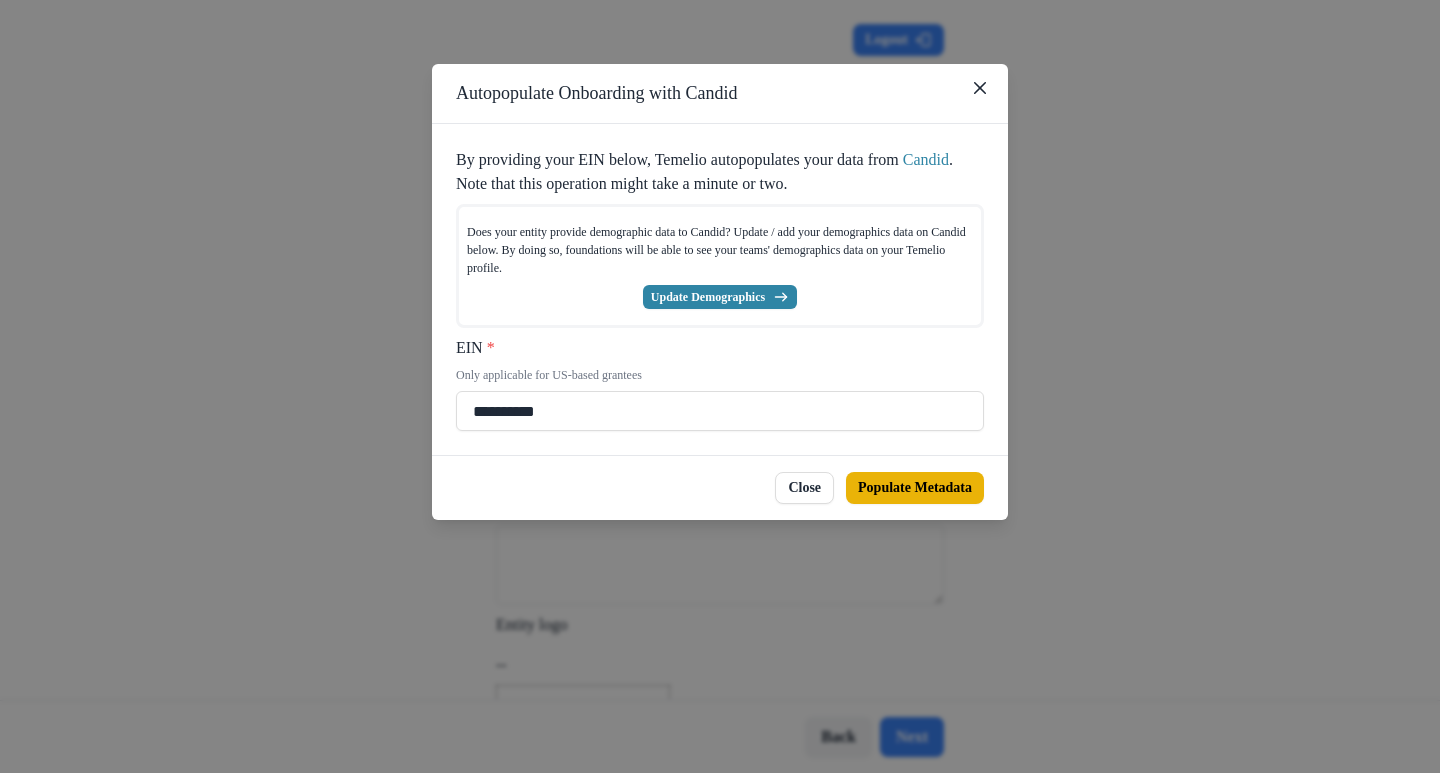 type on "**********" 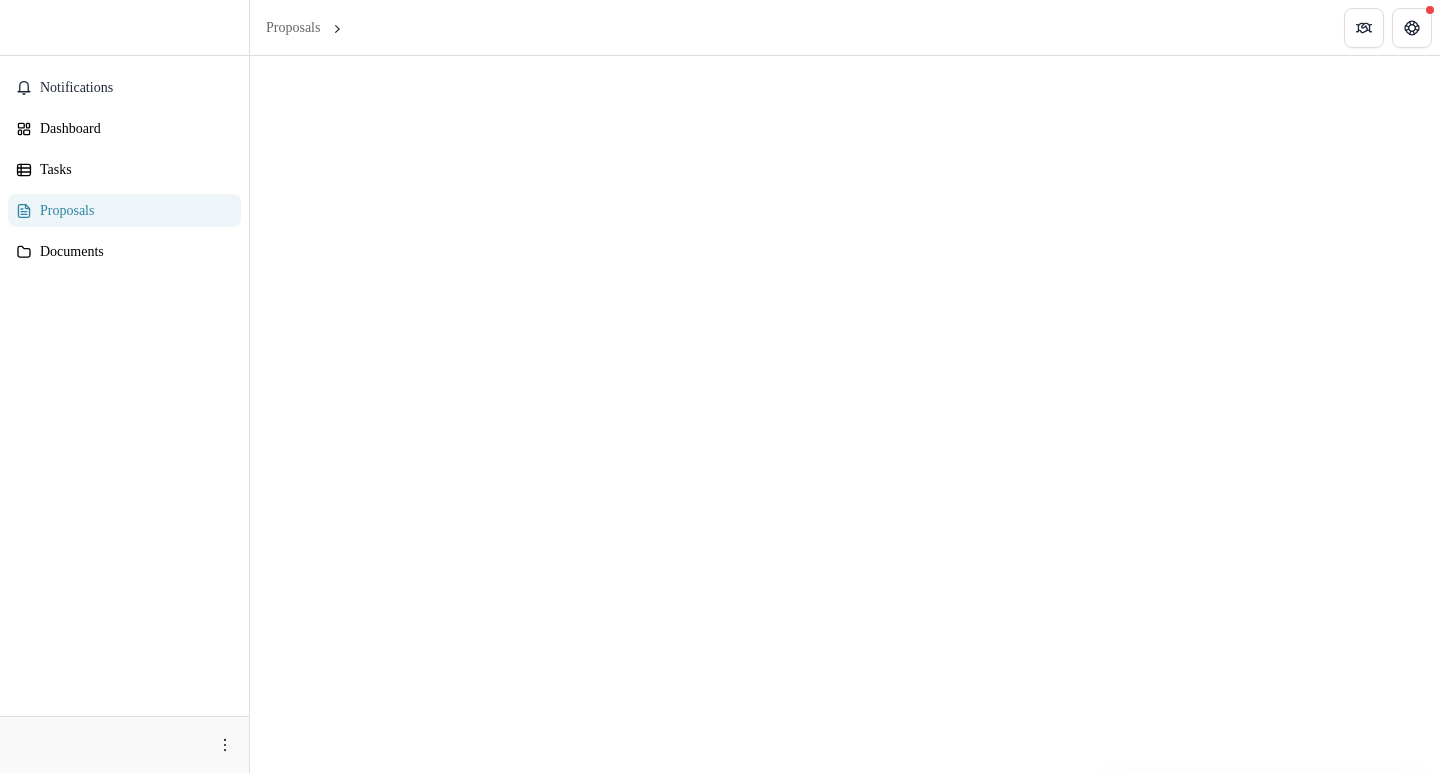 scroll, scrollTop: 0, scrollLeft: 0, axis: both 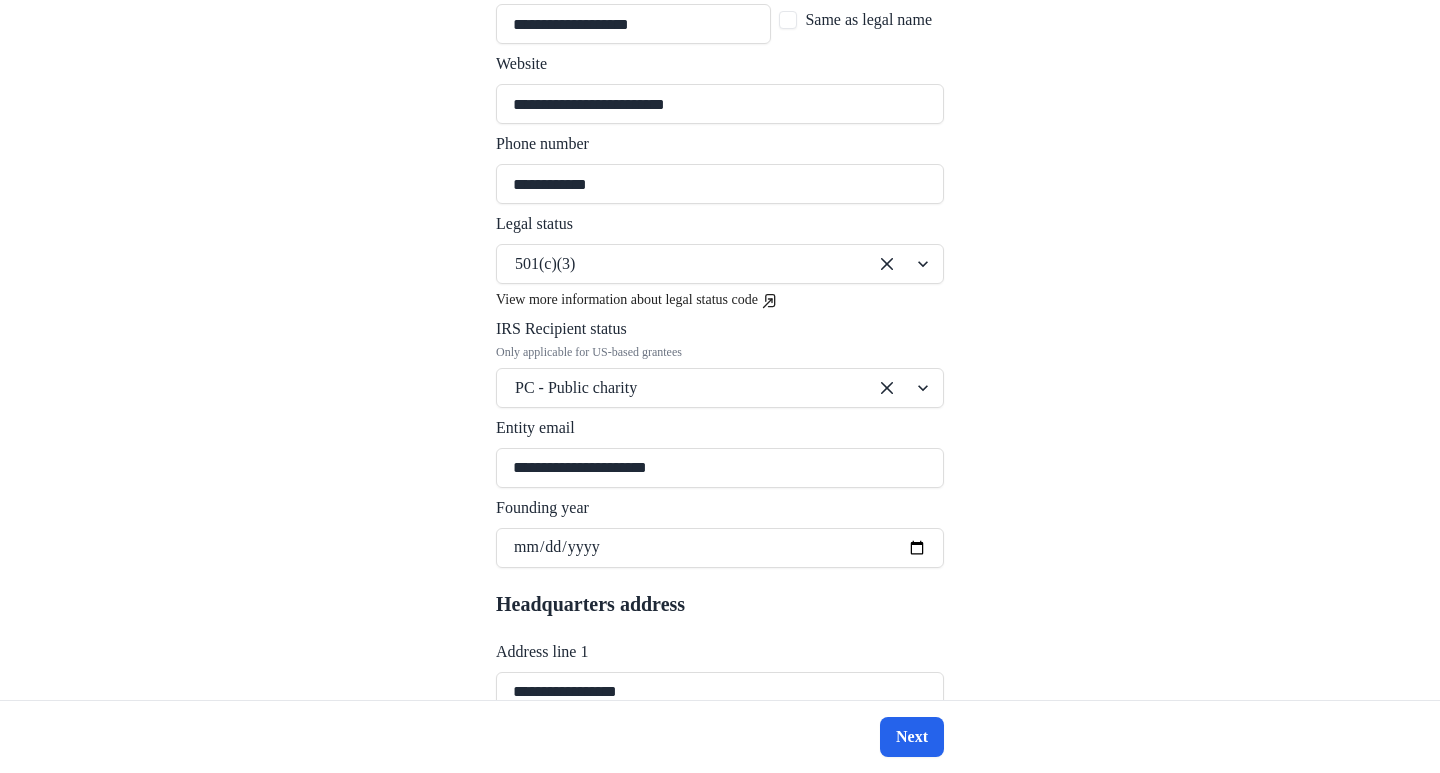 click on "Next" at bounding box center [912, 737] 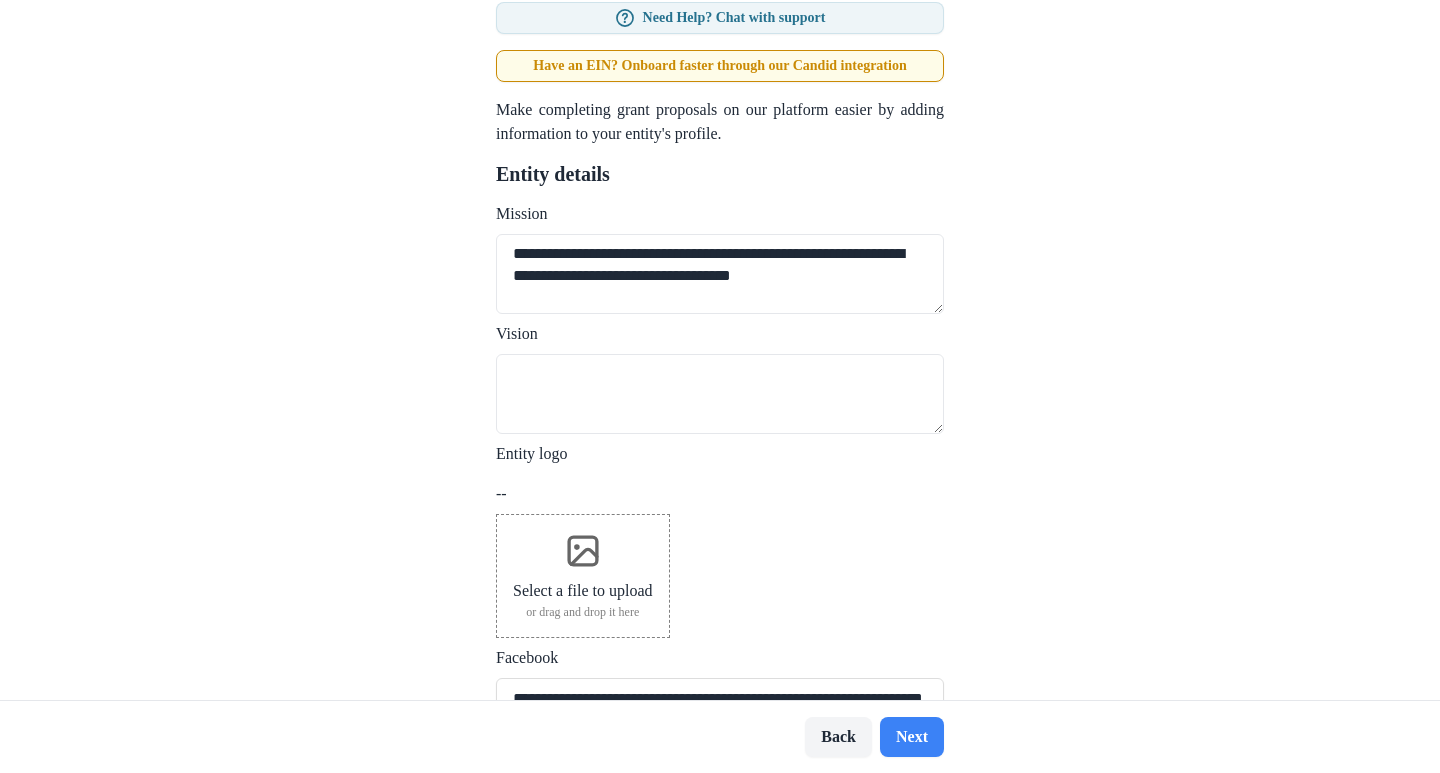 scroll, scrollTop: 300, scrollLeft: 0, axis: vertical 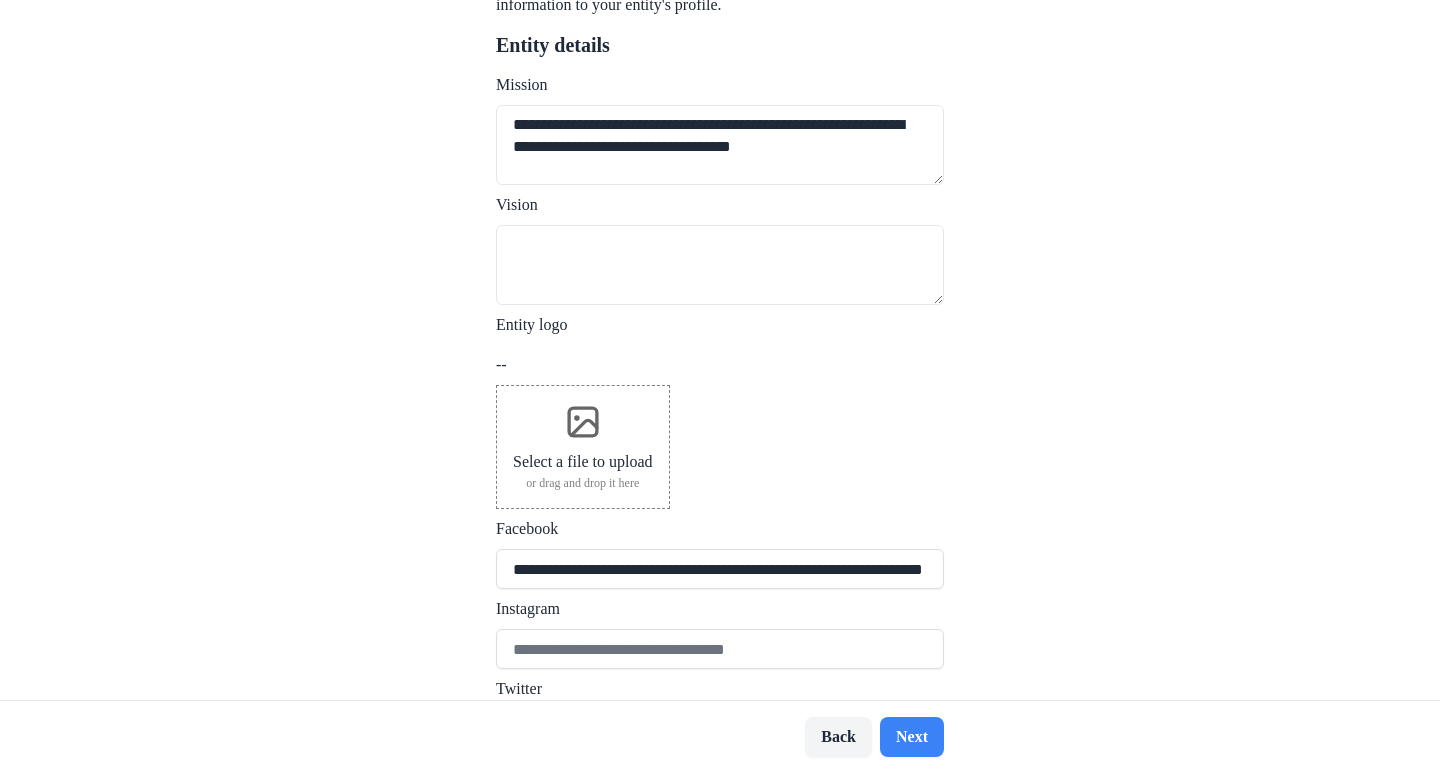 click at bounding box center (583, 422) 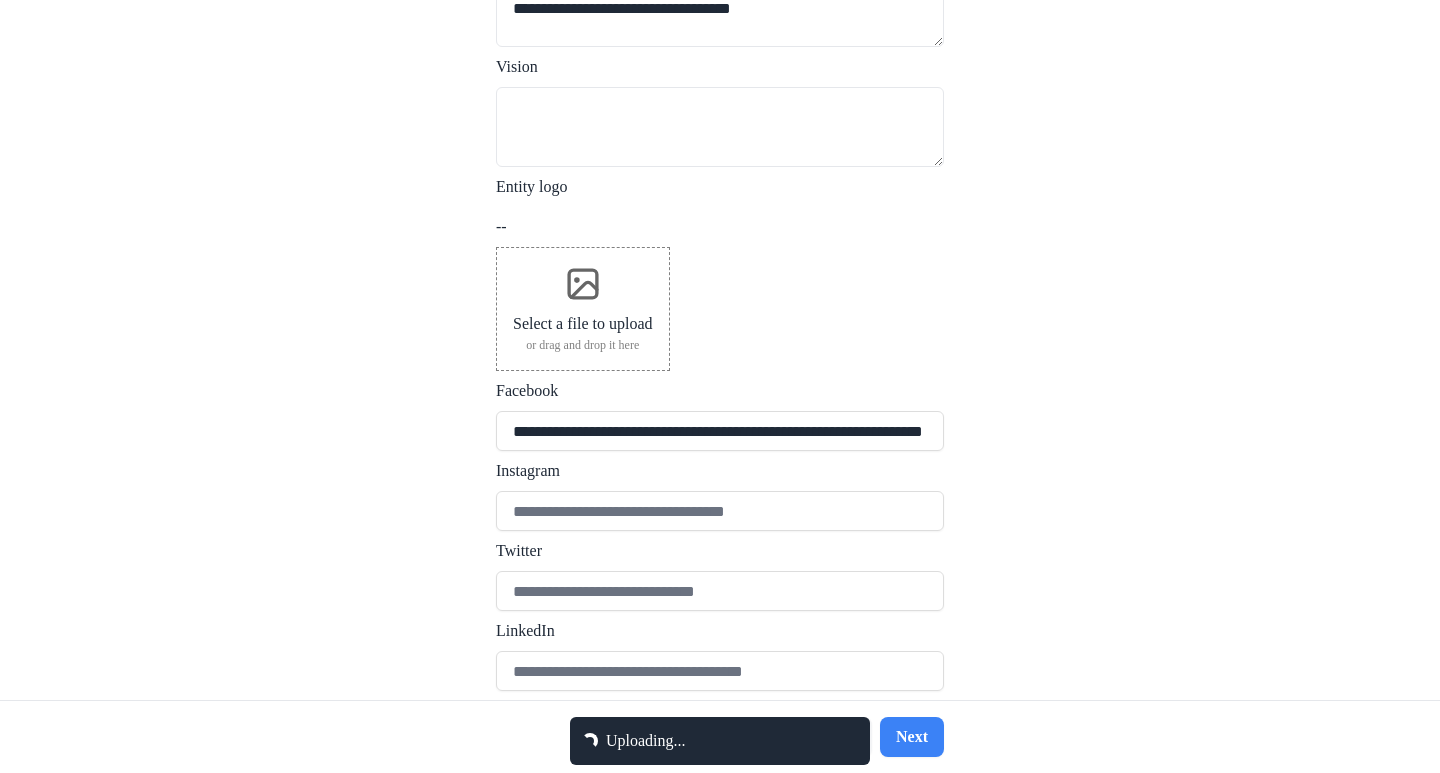 scroll, scrollTop: 517, scrollLeft: 0, axis: vertical 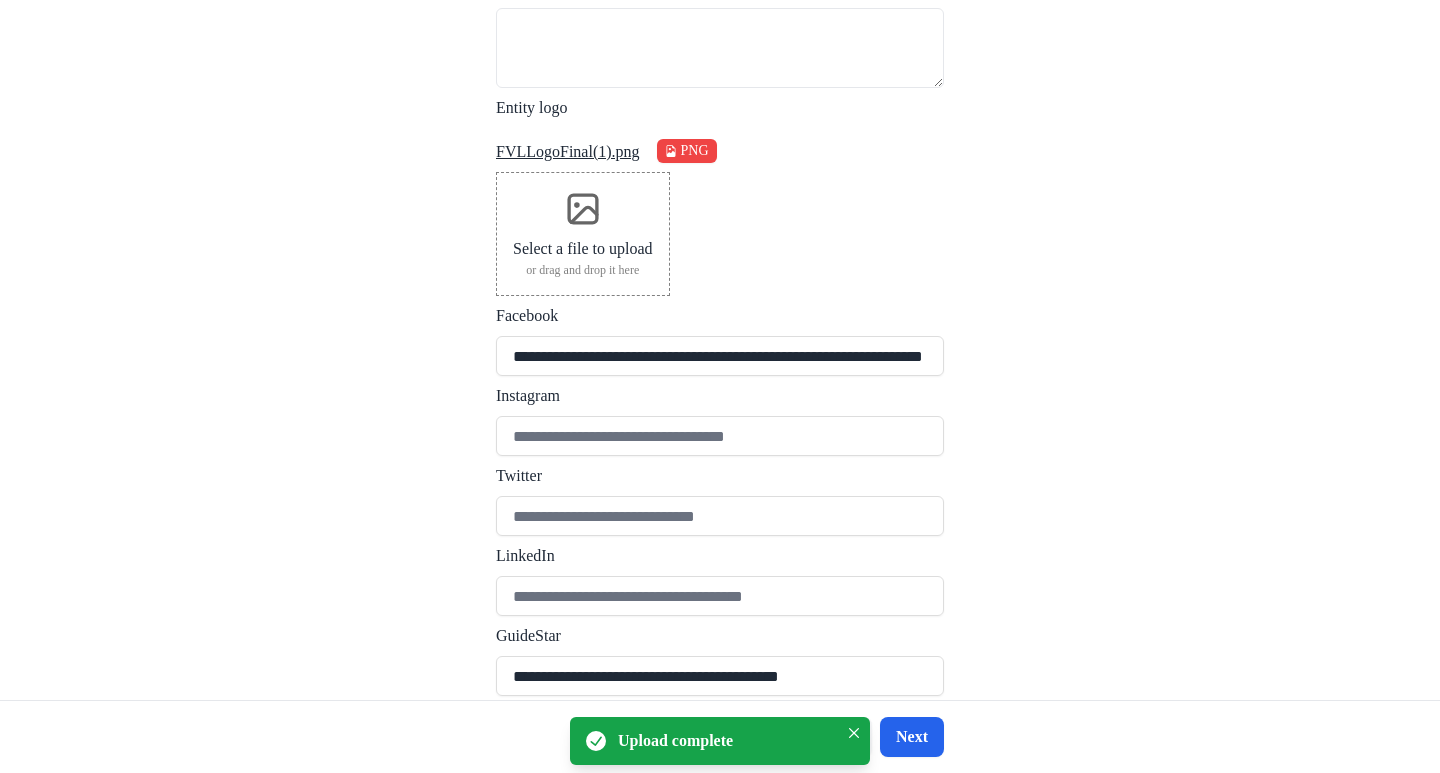 click on "Next" at bounding box center [912, 737] 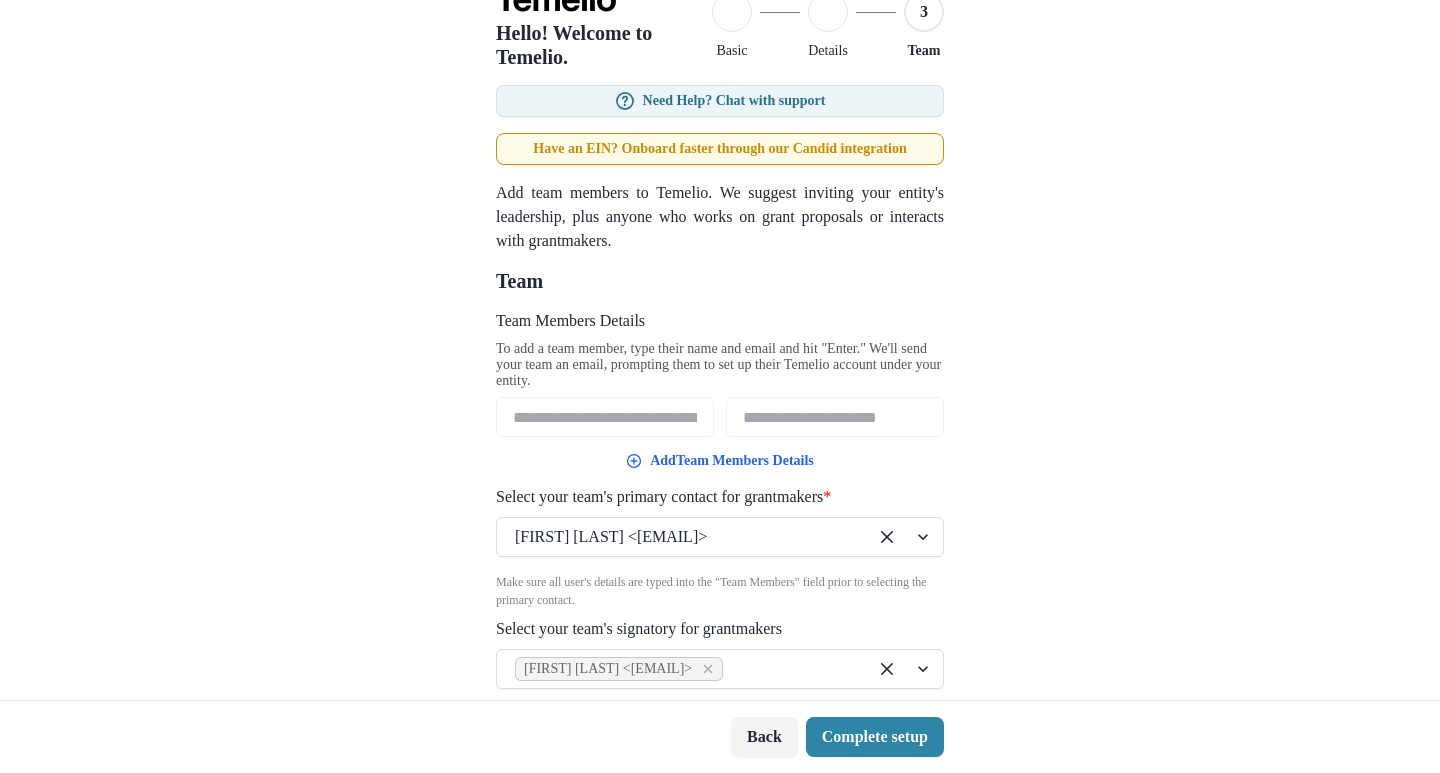 scroll, scrollTop: 185, scrollLeft: 0, axis: vertical 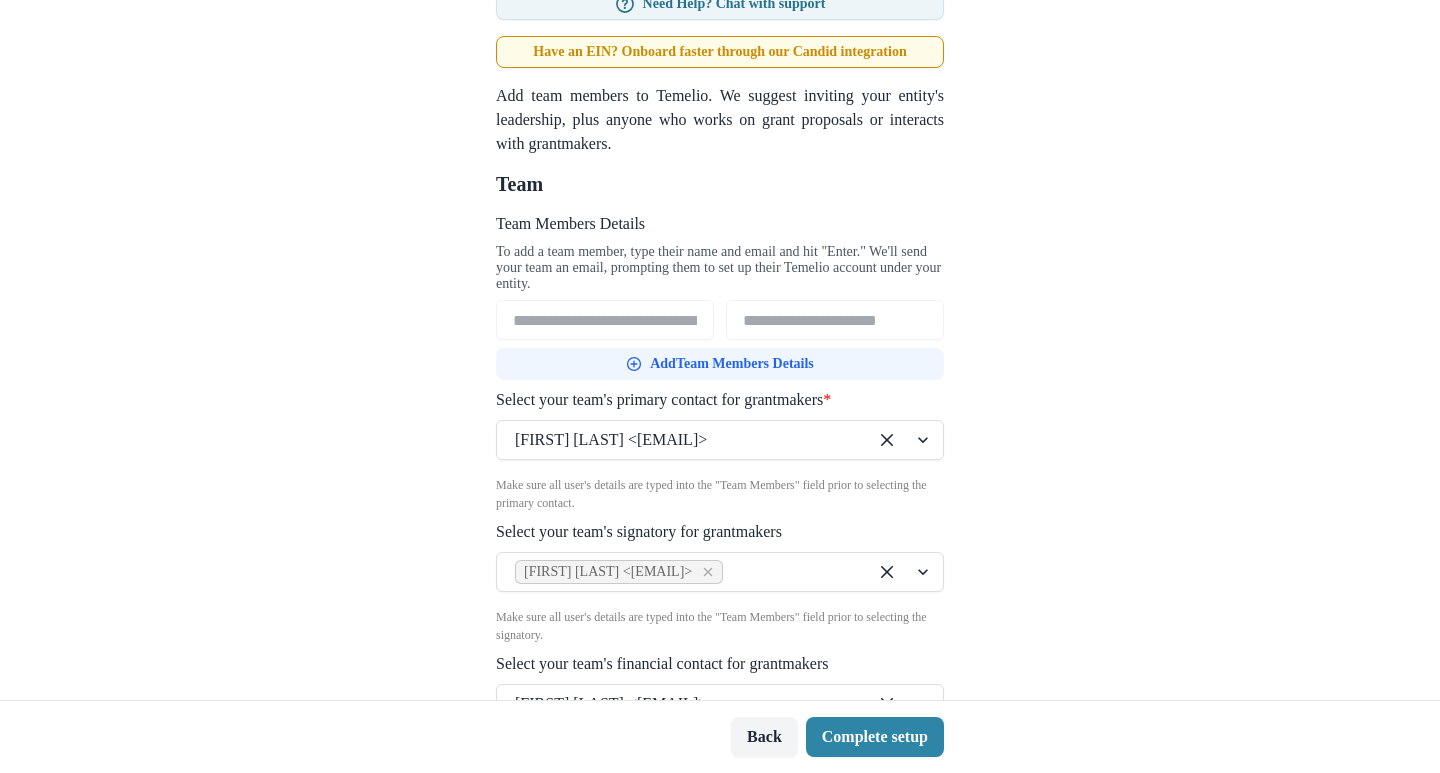 click on "Add  Team Members Details" at bounding box center [720, 364] 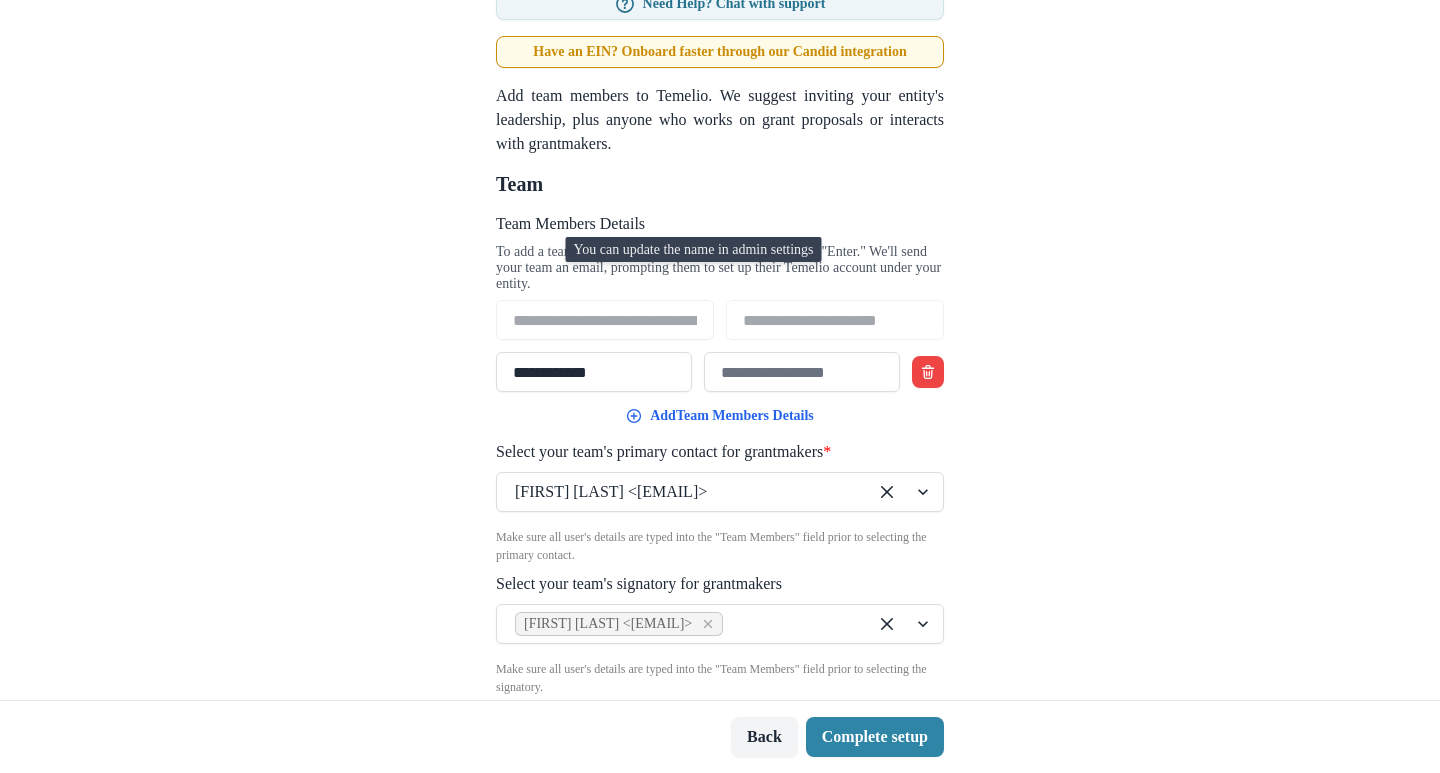 type on "**********" 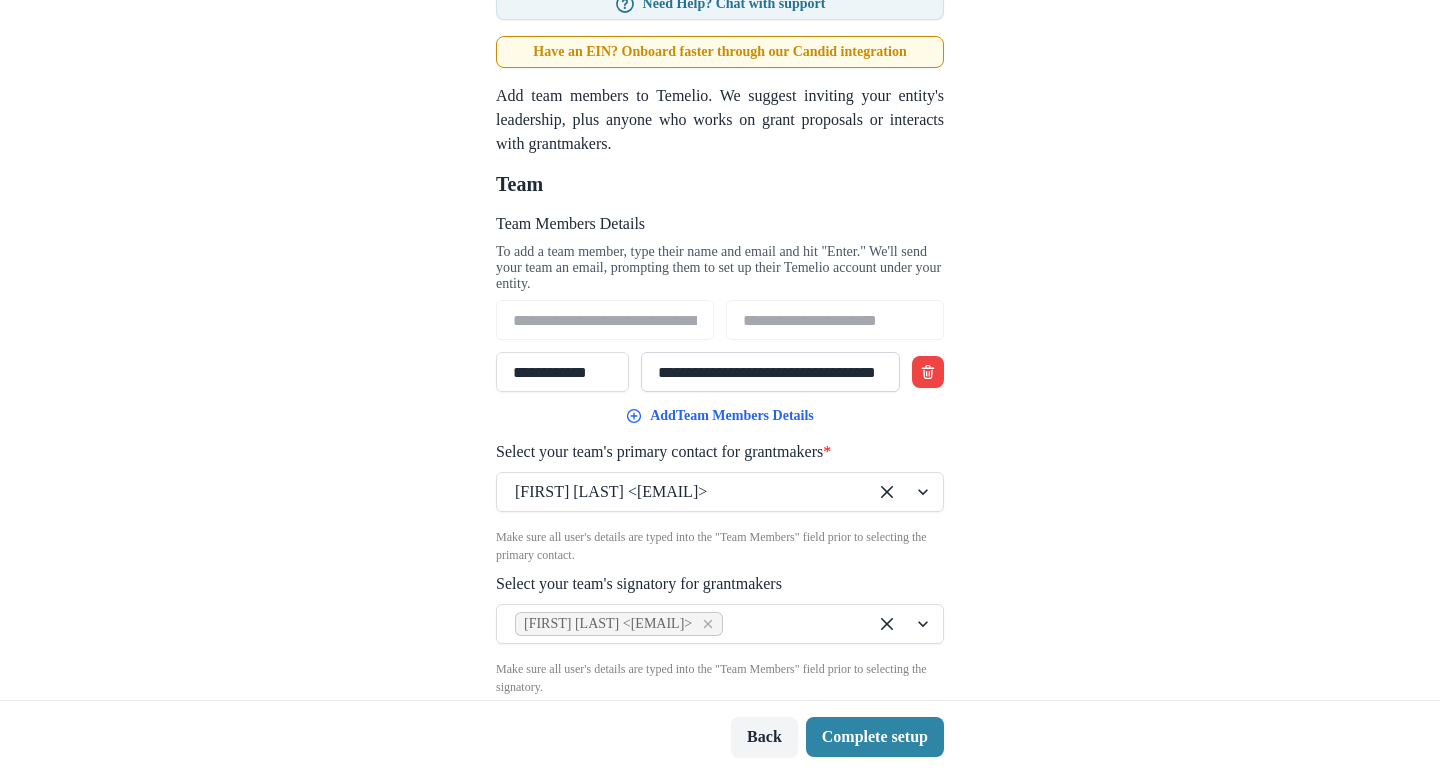 scroll, scrollTop: 0, scrollLeft: 86, axis: horizontal 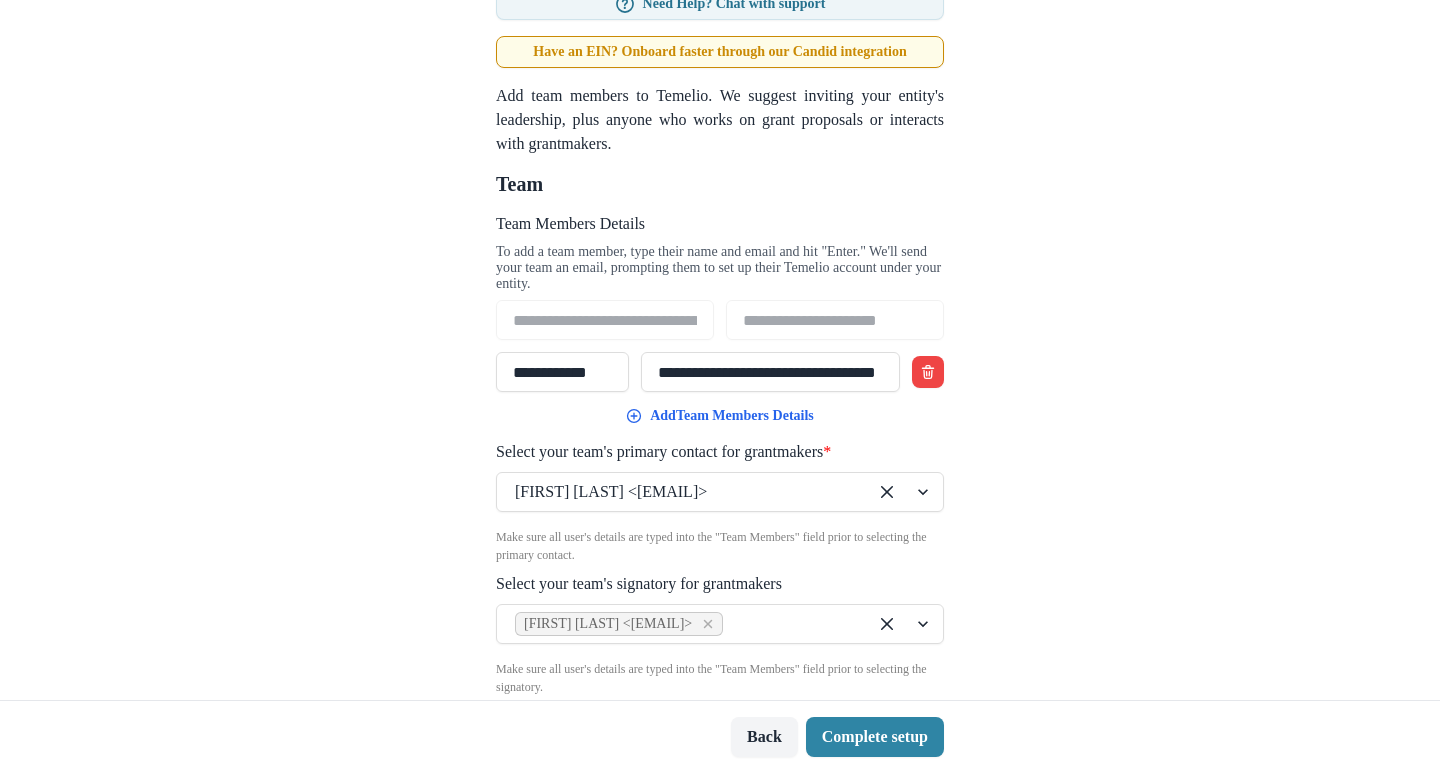 type on "**********" 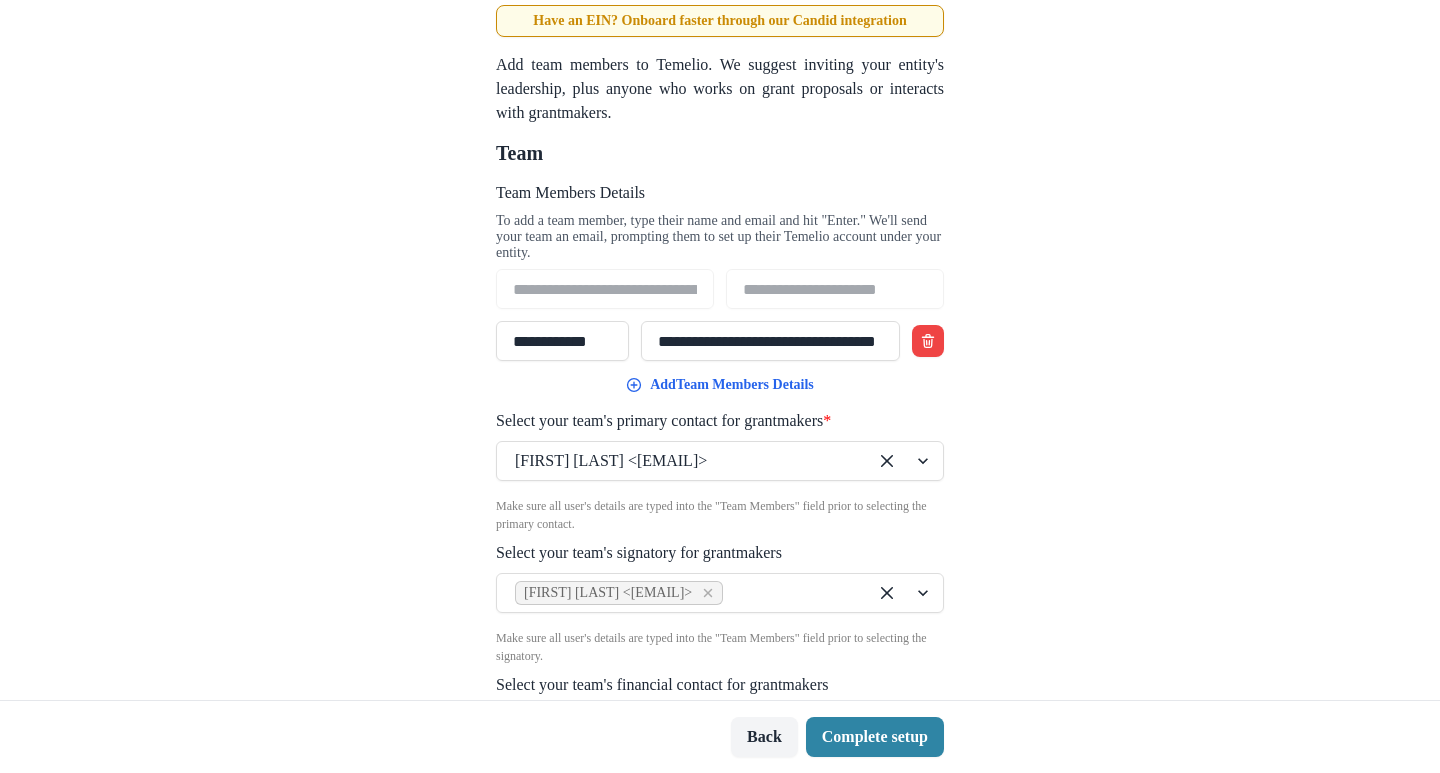 scroll, scrollTop: 237, scrollLeft: 0, axis: vertical 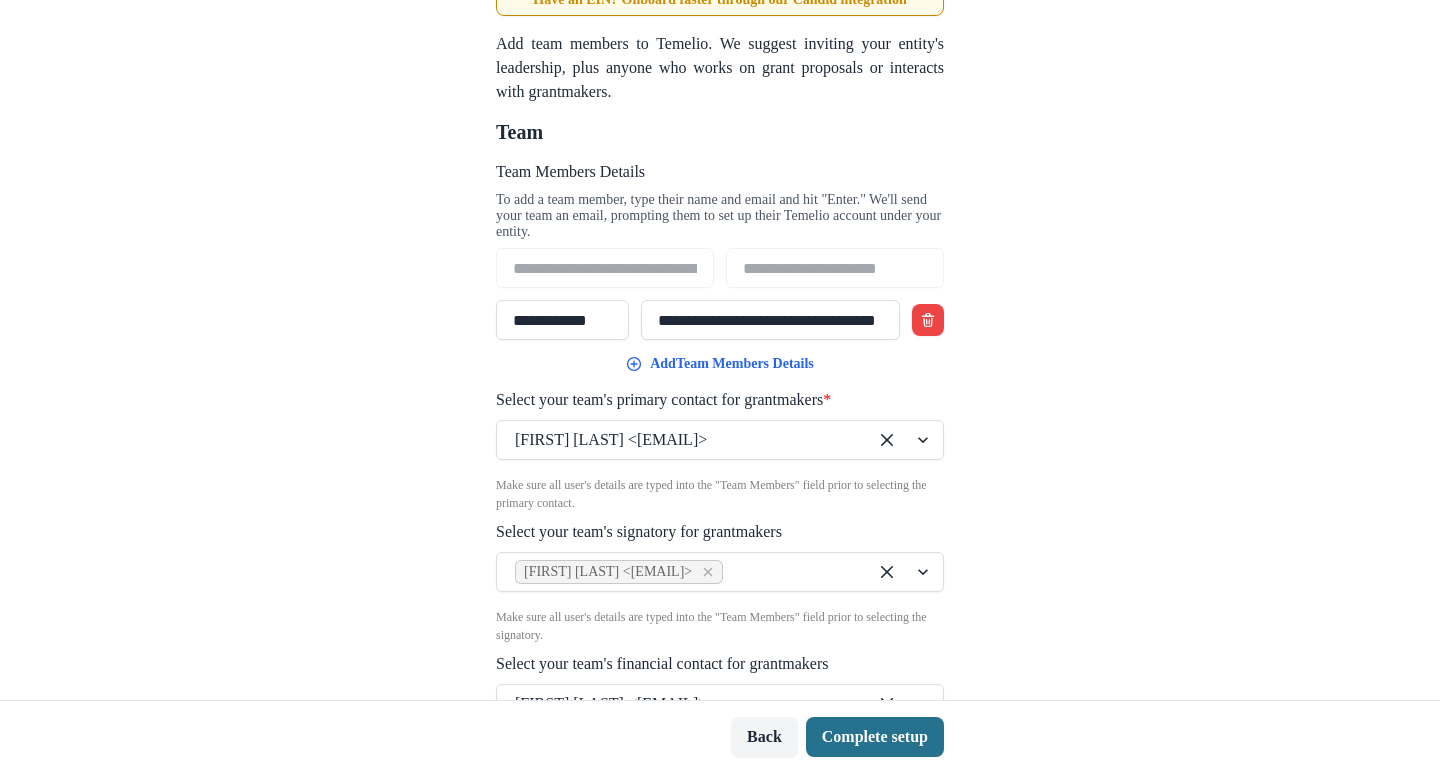 click on "Complete setup" at bounding box center (875, 737) 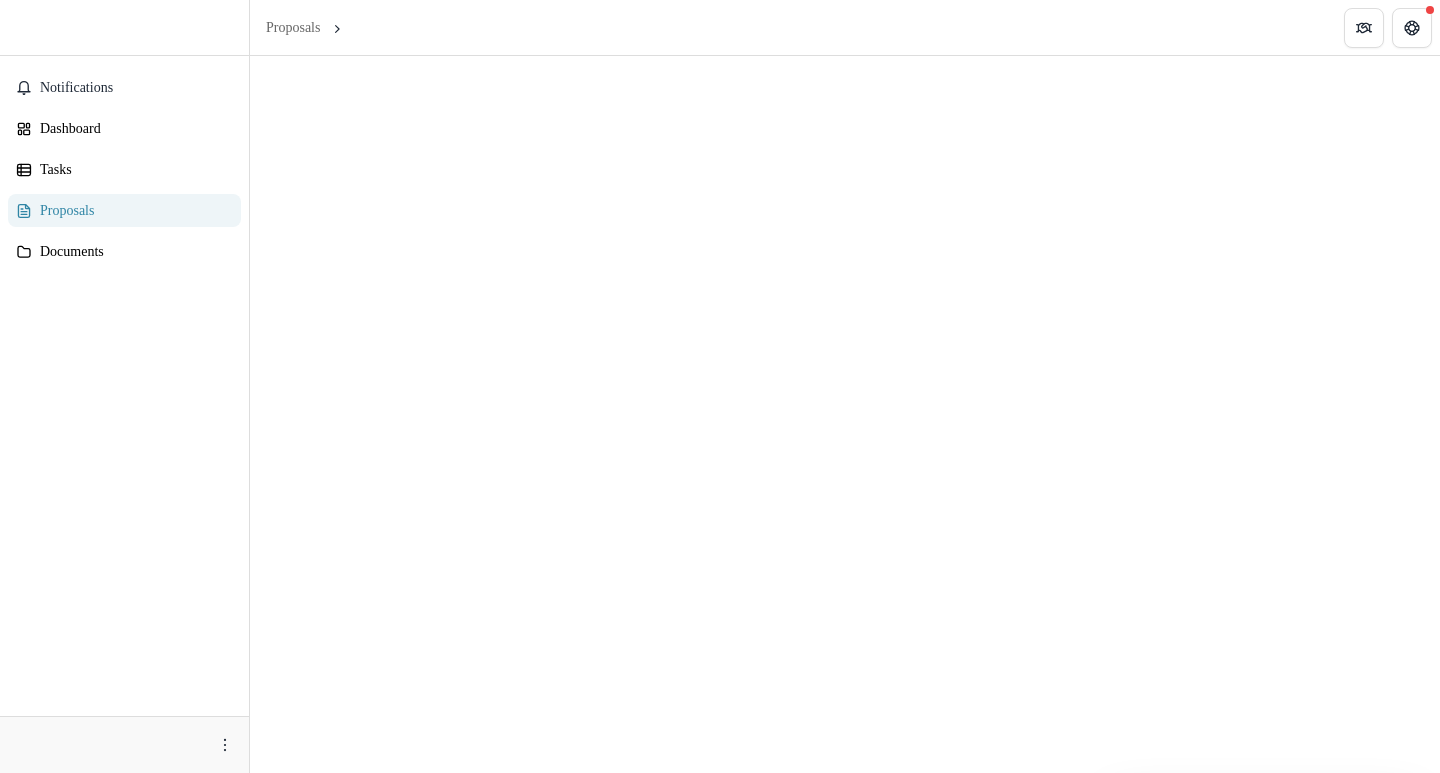 scroll, scrollTop: 0, scrollLeft: 0, axis: both 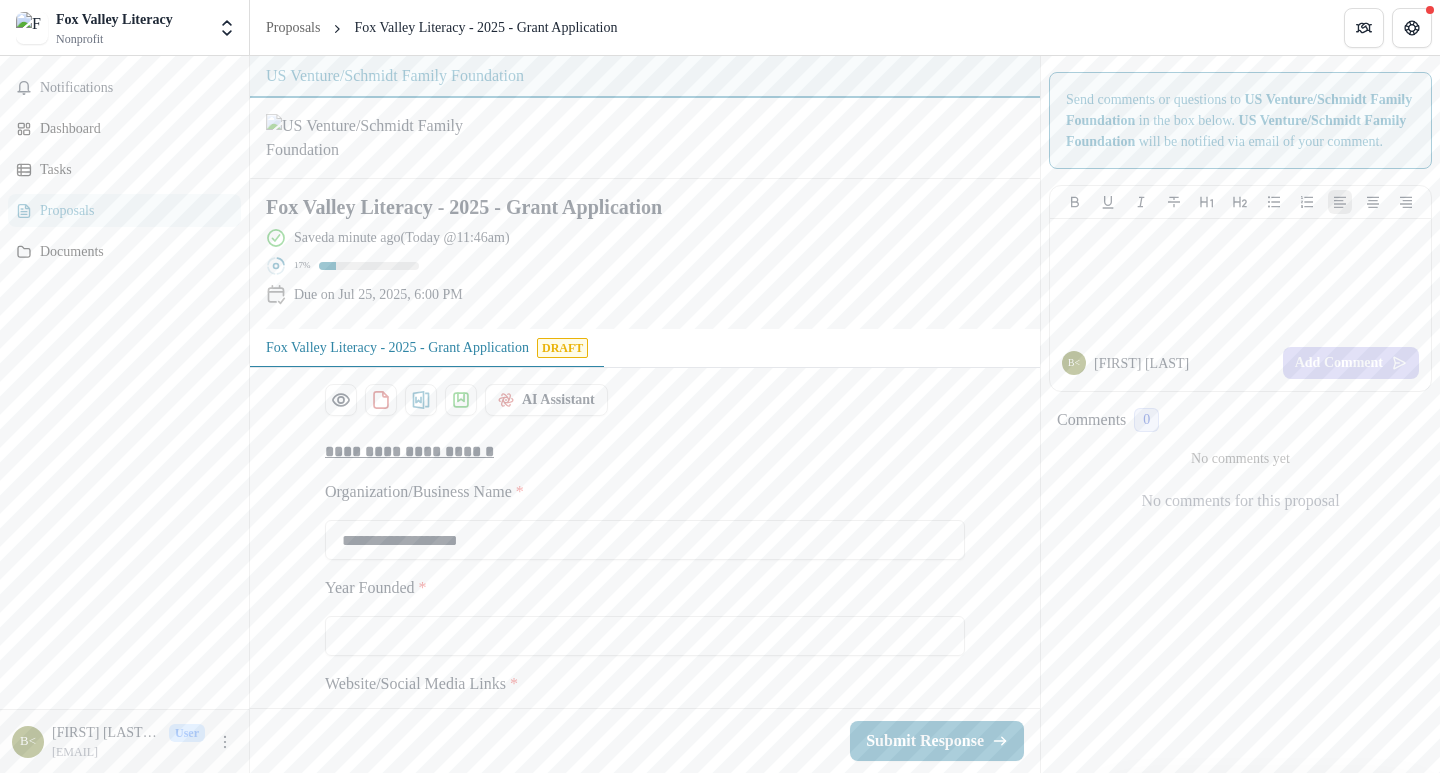 click on "Fox Valley Literacy Nonprofit" at bounding box center (110, 28) 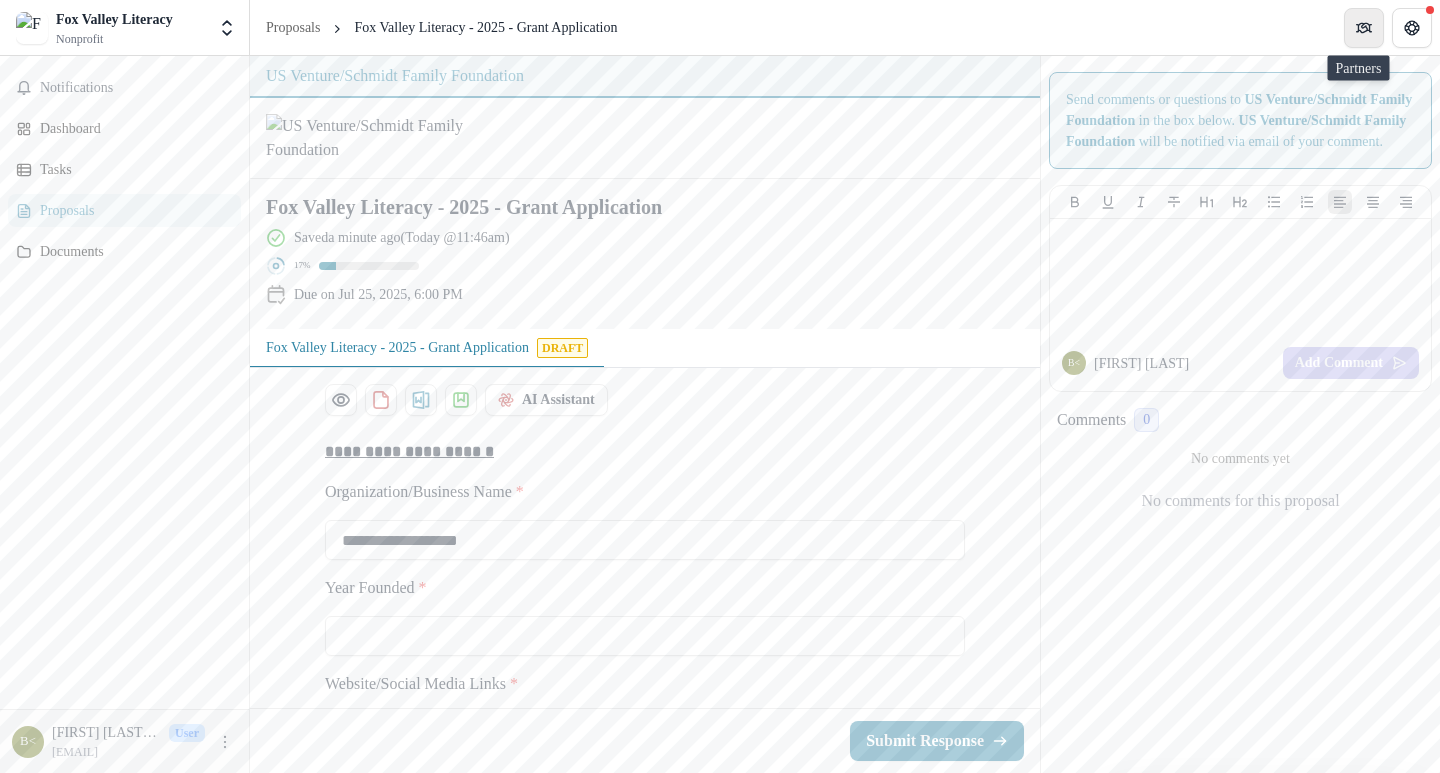 click at bounding box center (1364, 28) 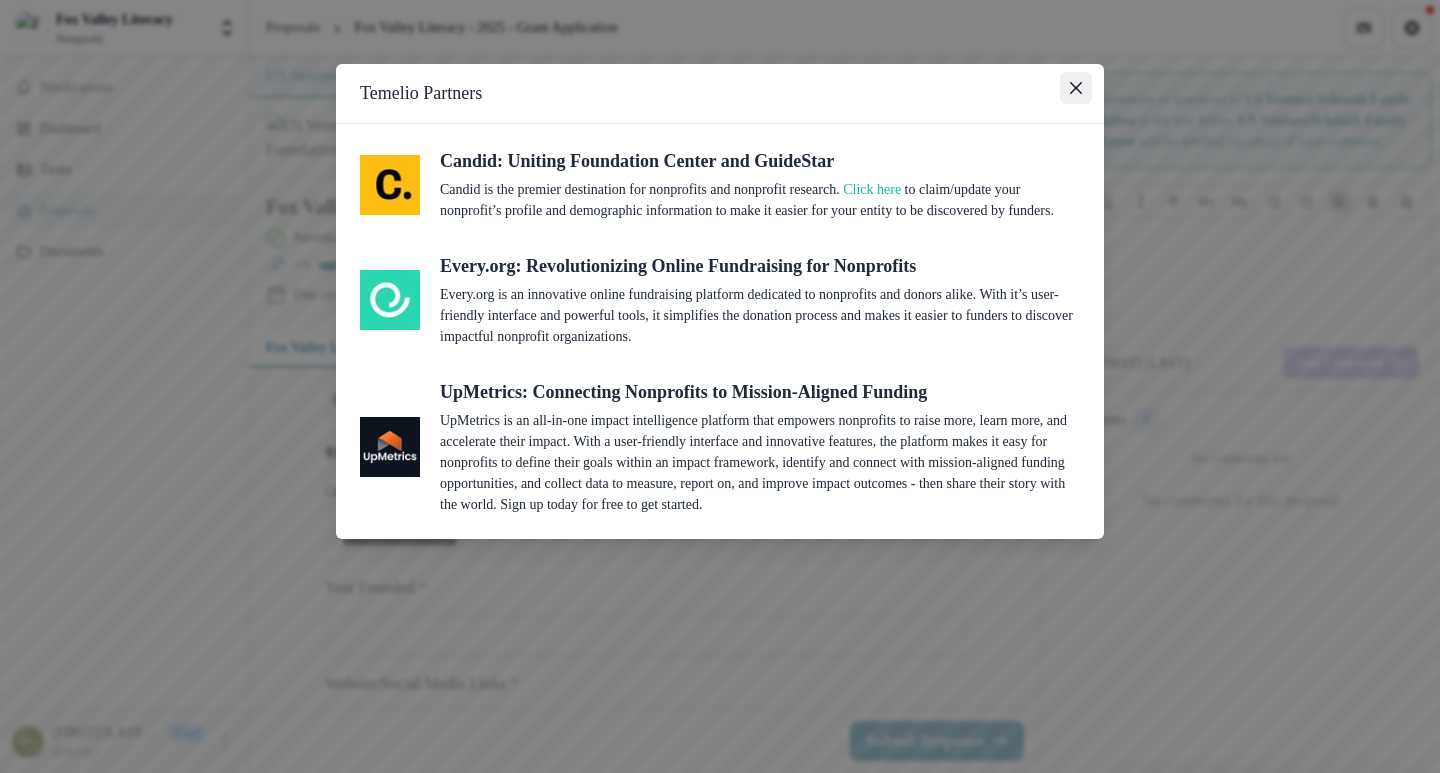 click at bounding box center [1076, 88] 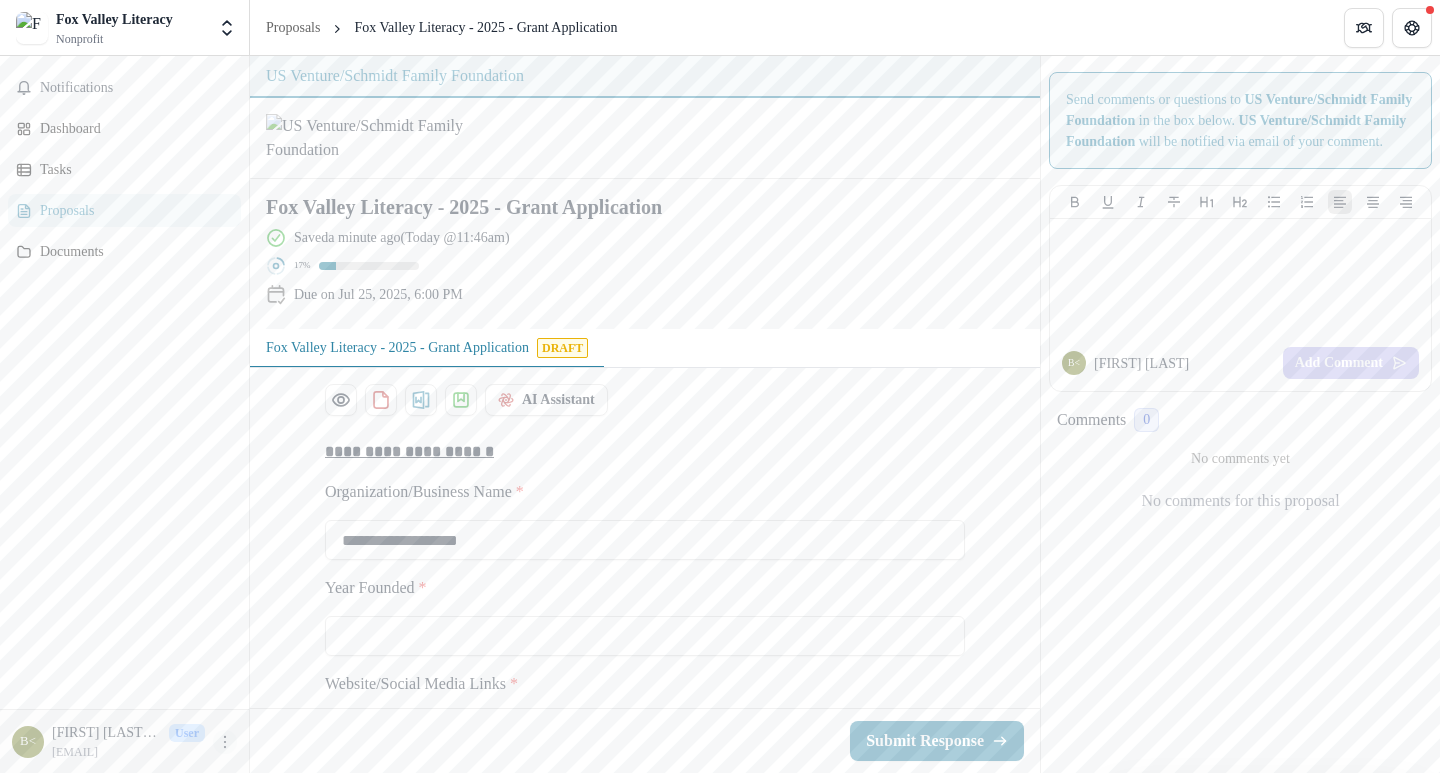 click at bounding box center [225, 742] 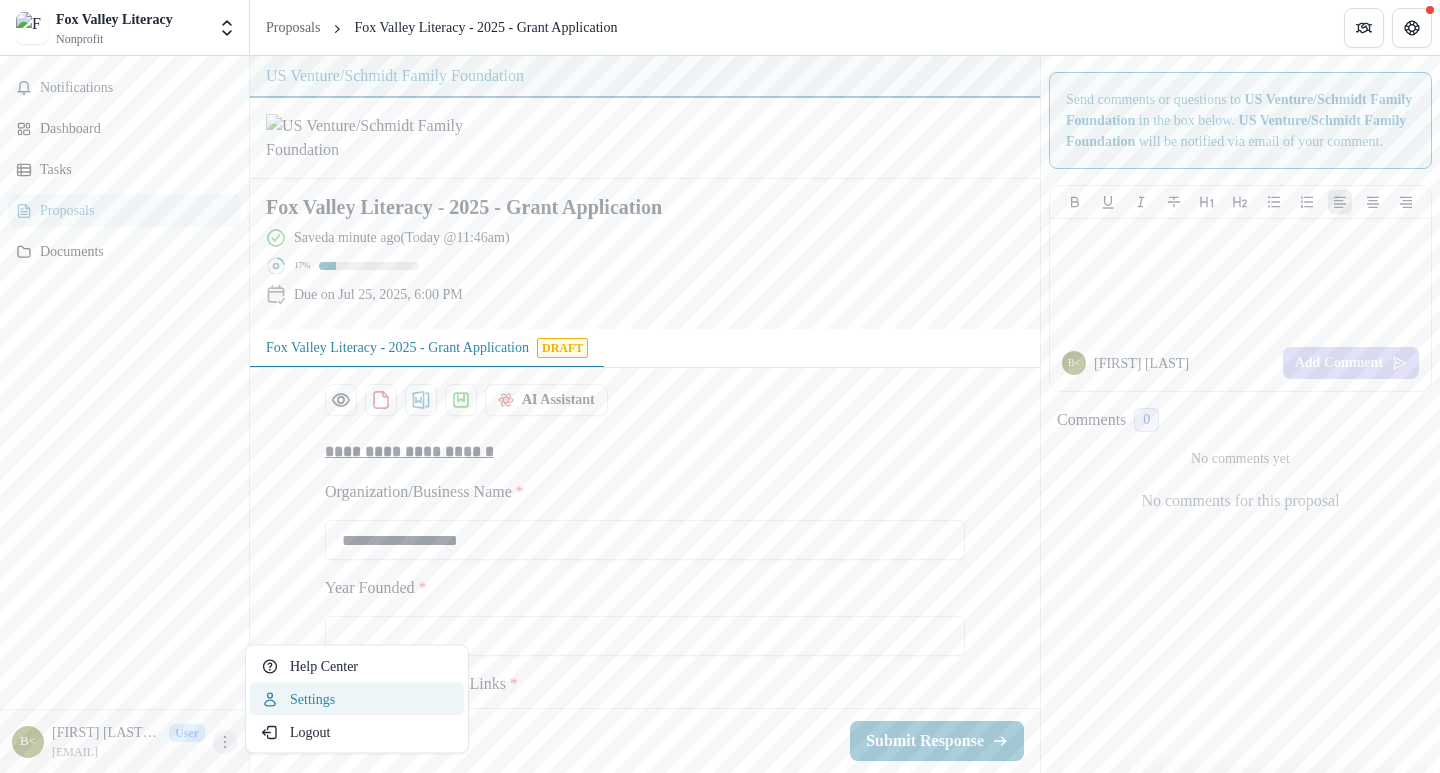 click on "Settings" at bounding box center (357, 699) 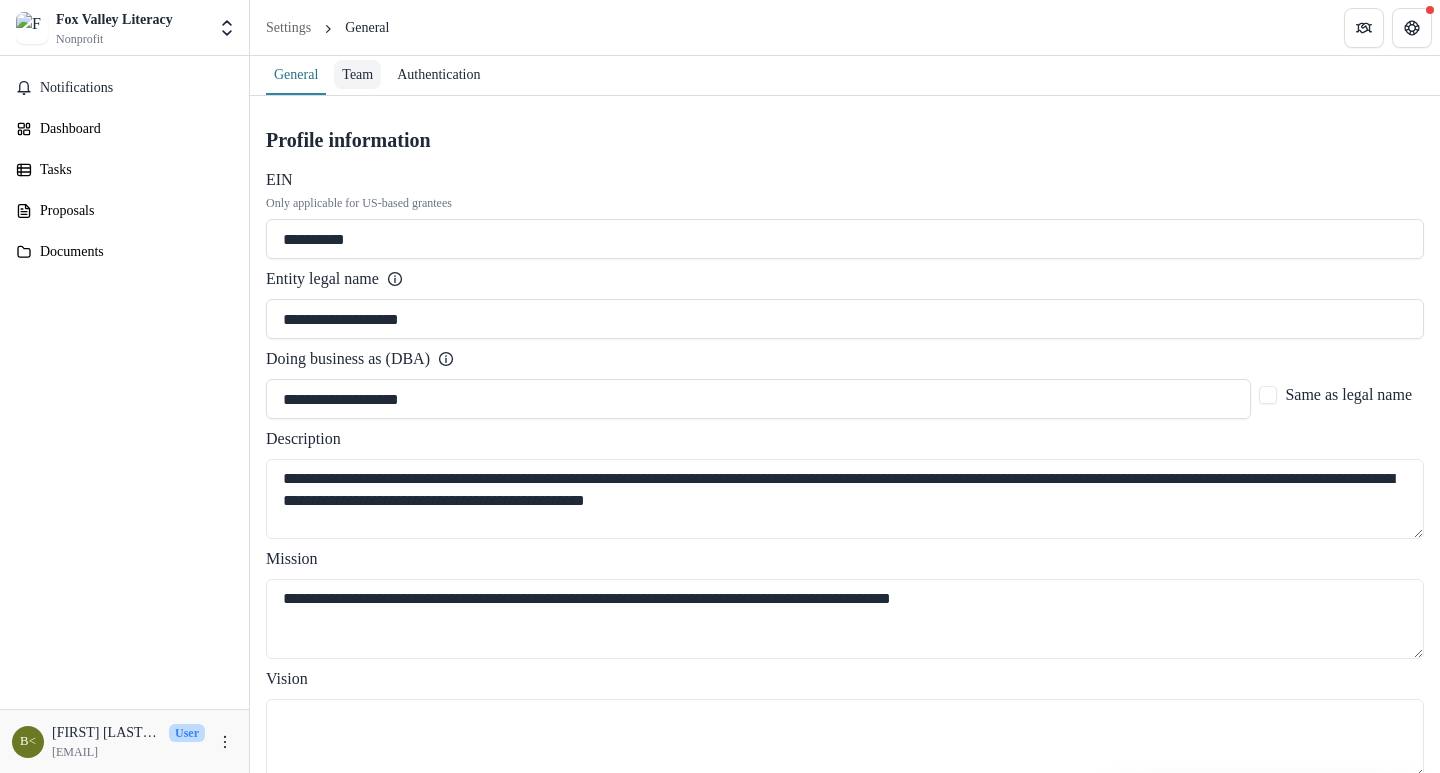 click on "Team" at bounding box center (357, 74) 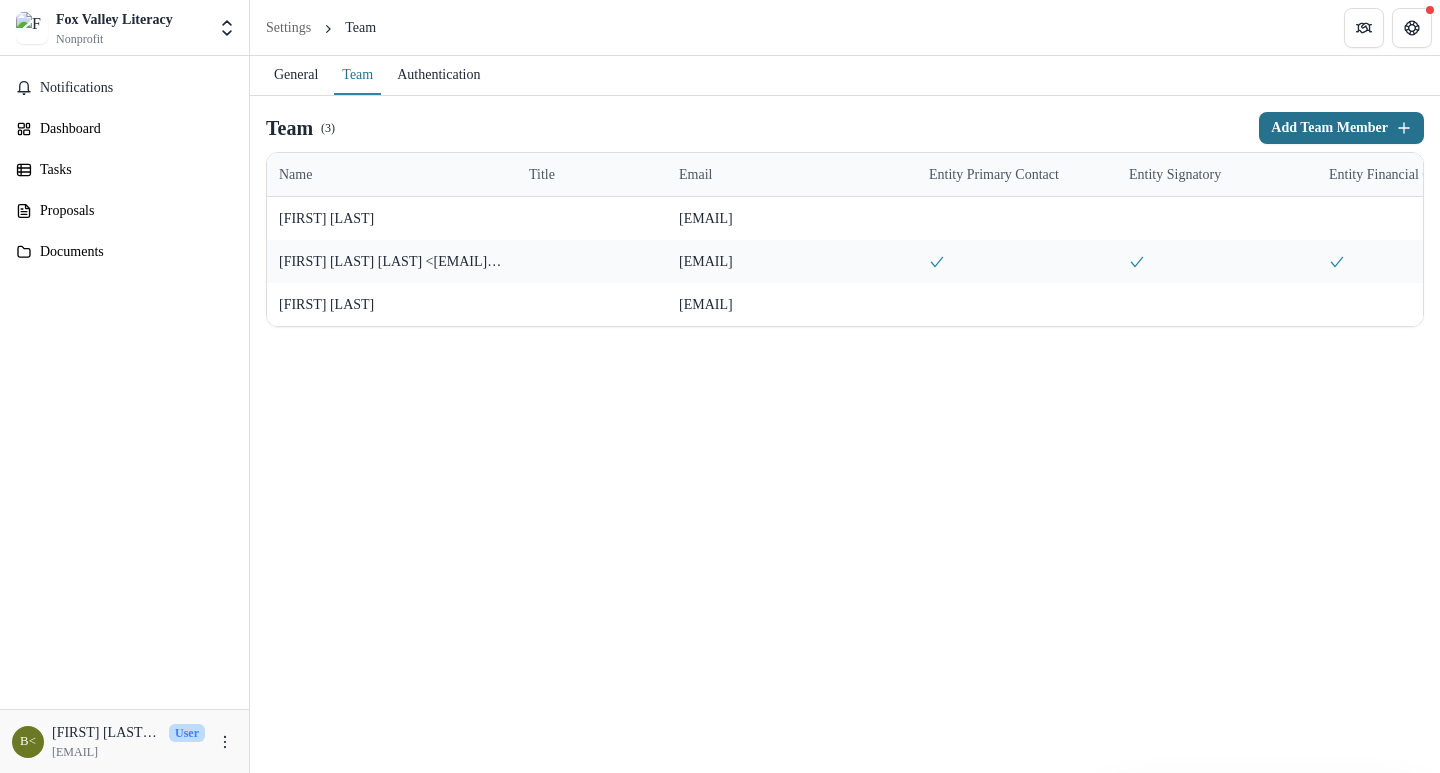 click on "Add Team Member" at bounding box center [1341, 128] 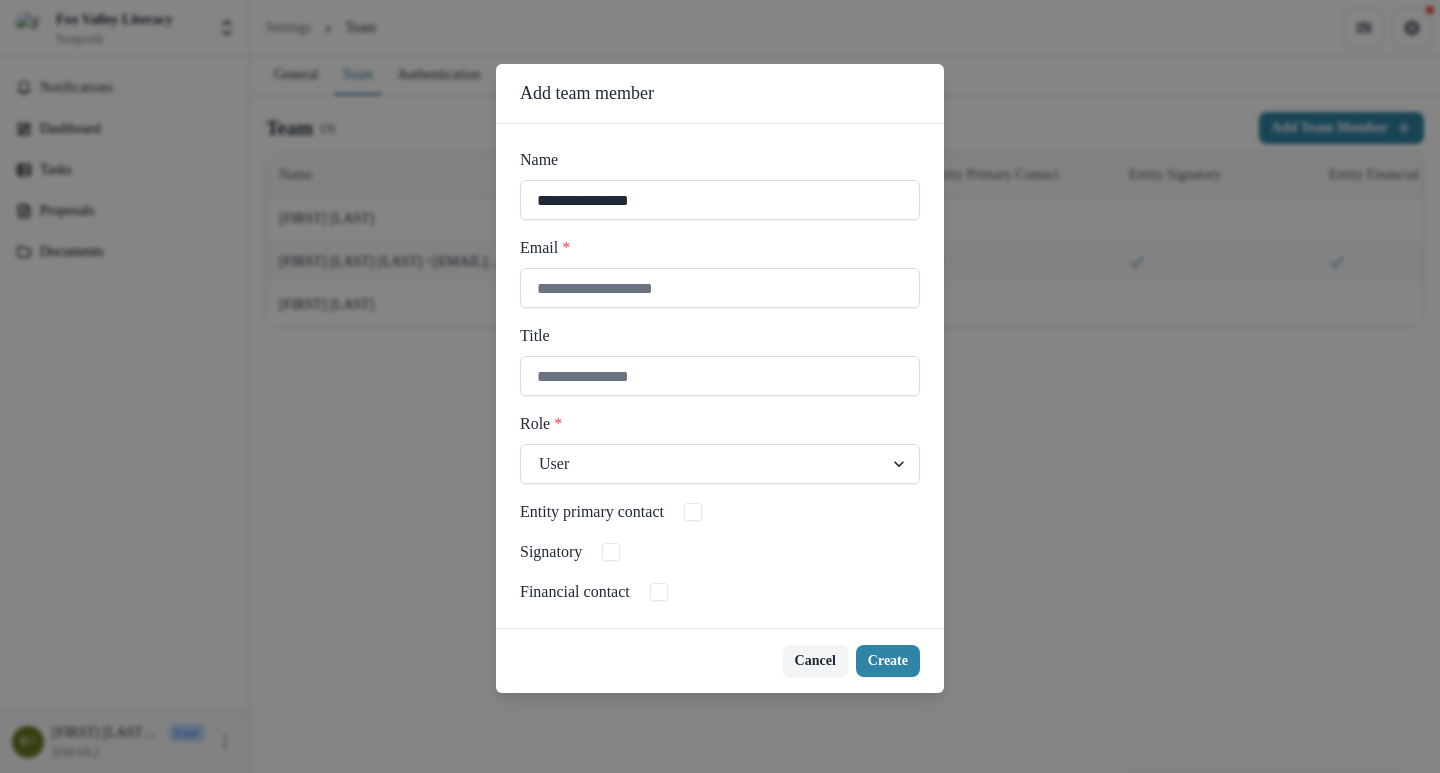 type on "**********" 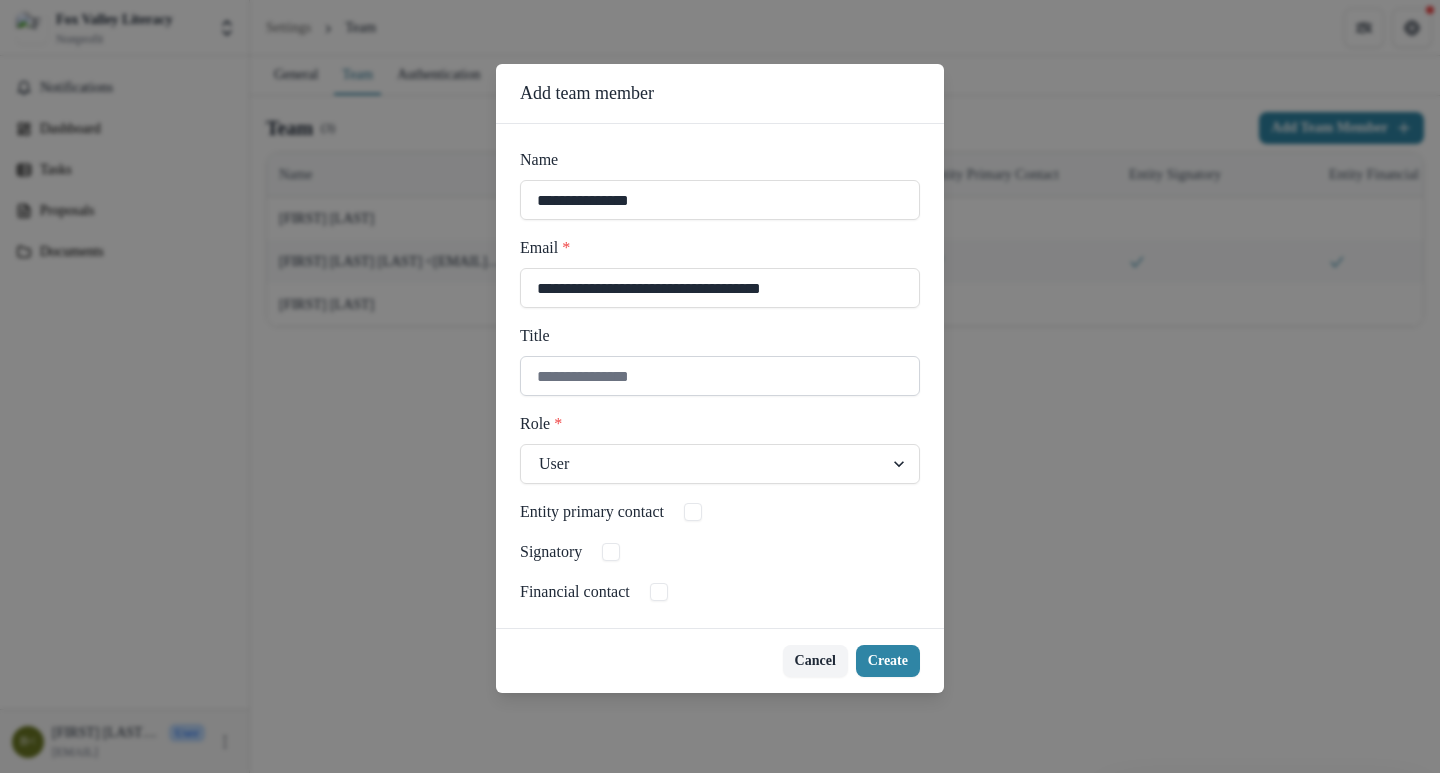 type on "**********" 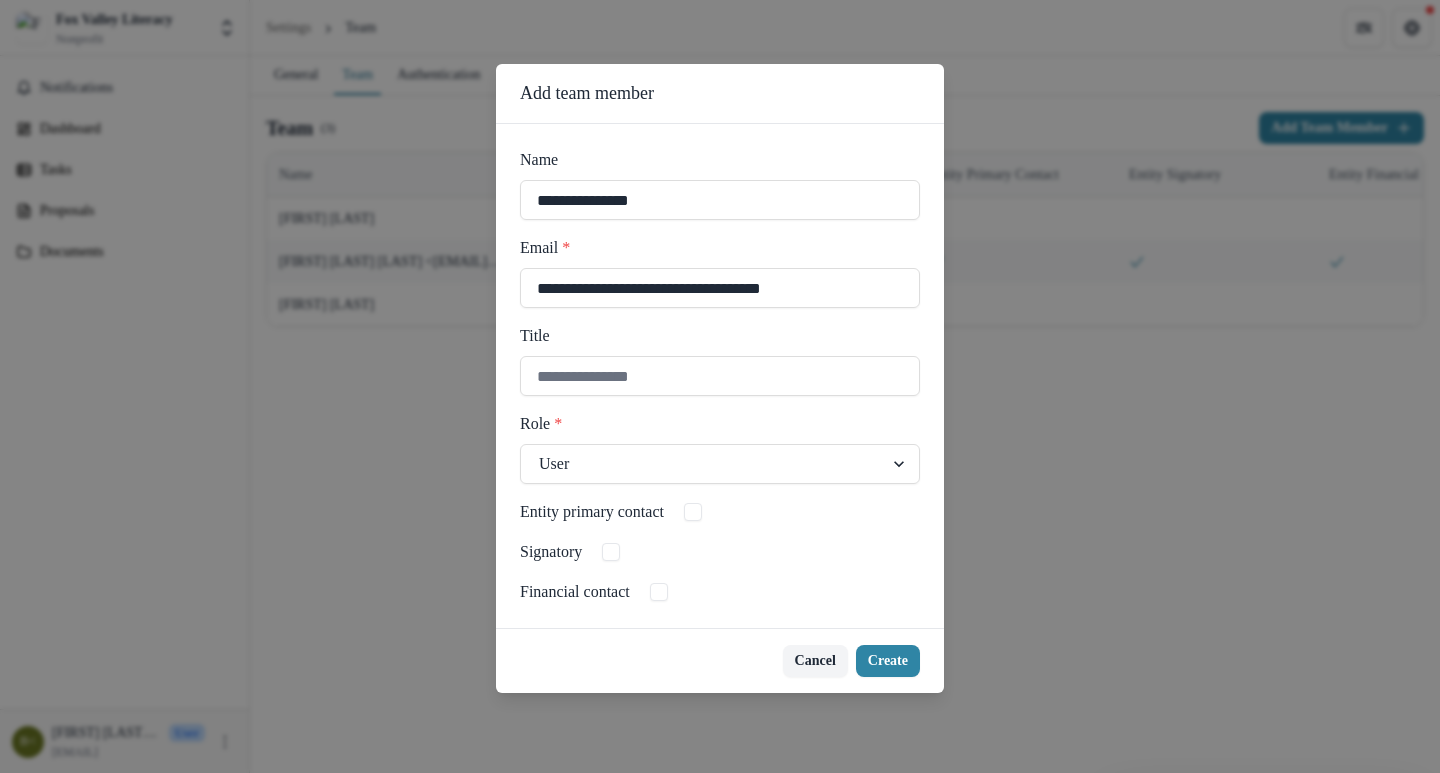 click on "Role *" at bounding box center (714, 424) 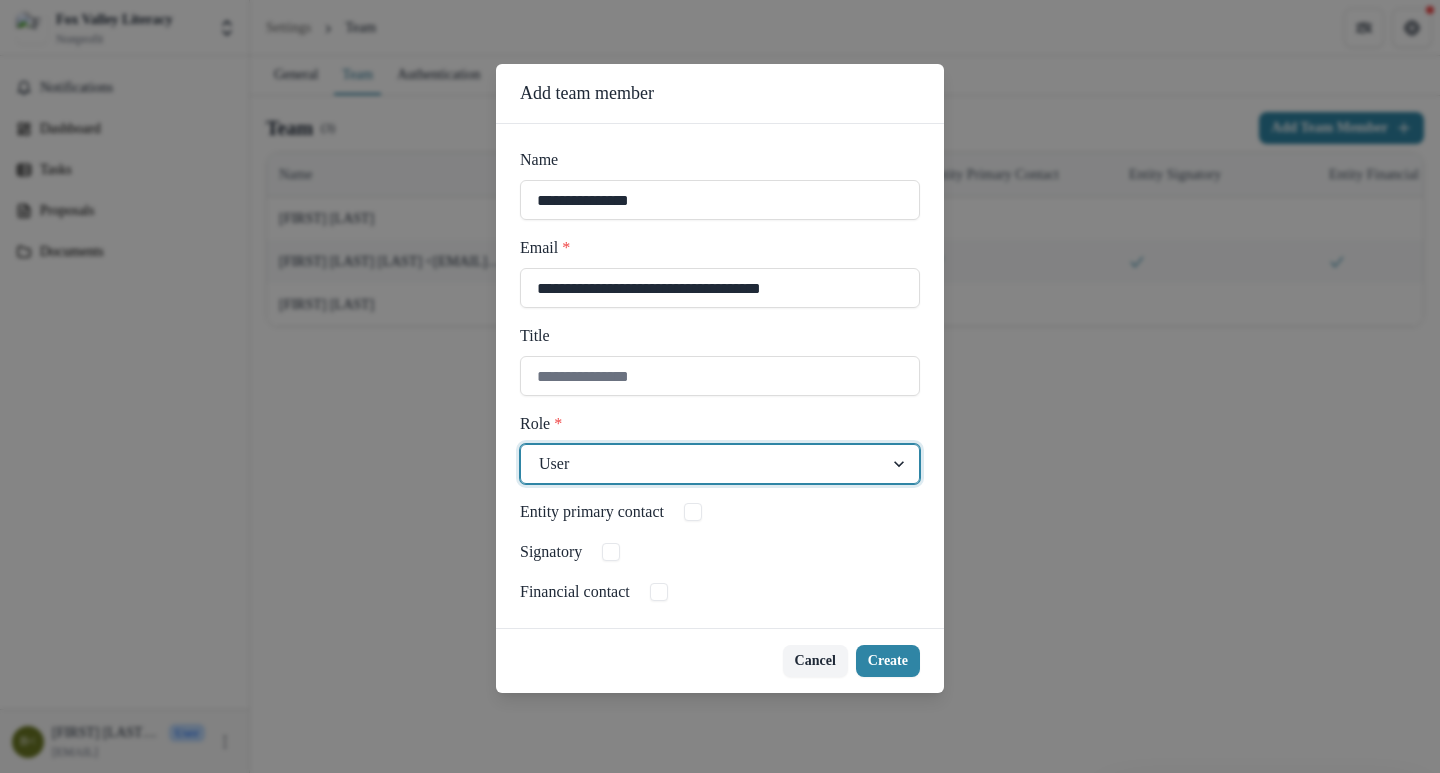 click at bounding box center [702, 464] 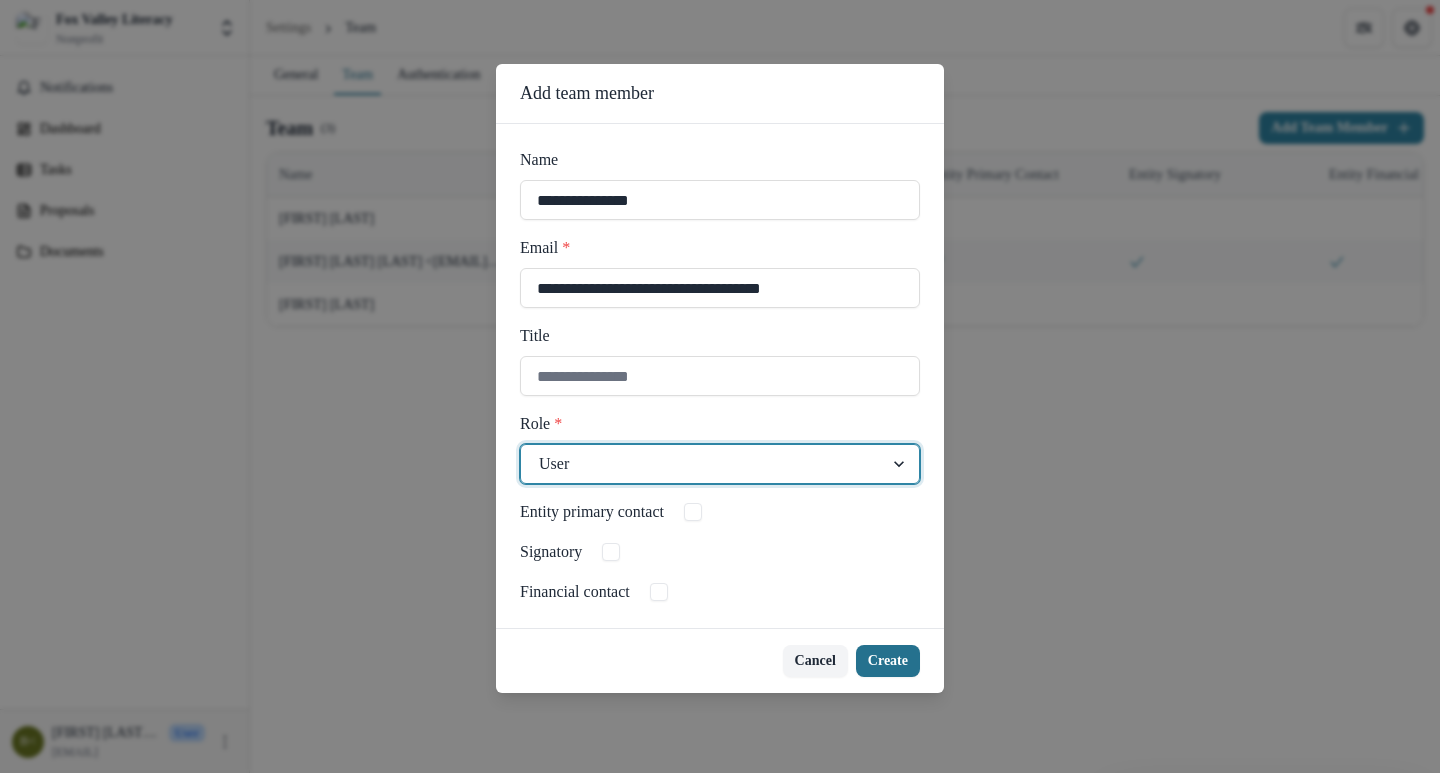 click on "Create" at bounding box center [888, 661] 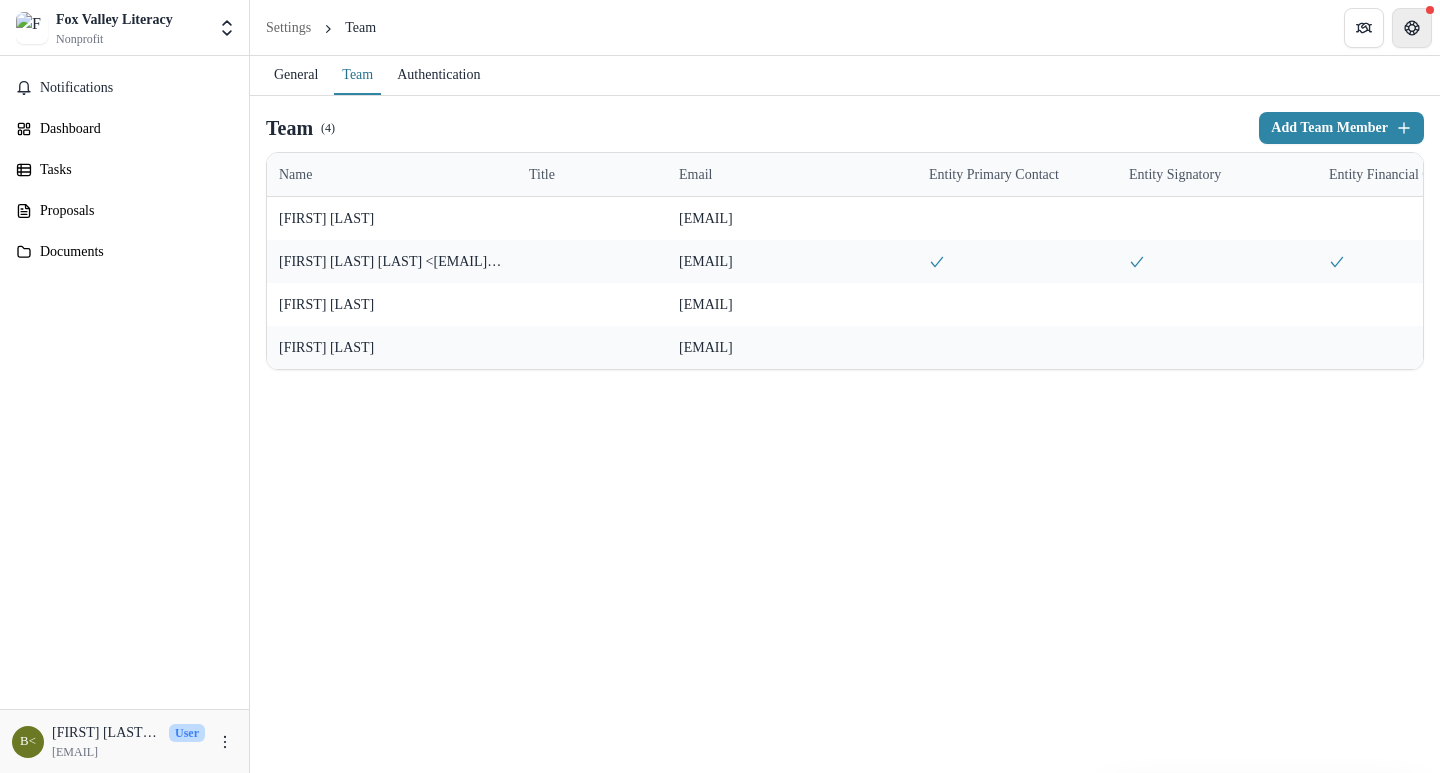 click at bounding box center (1412, 28) 